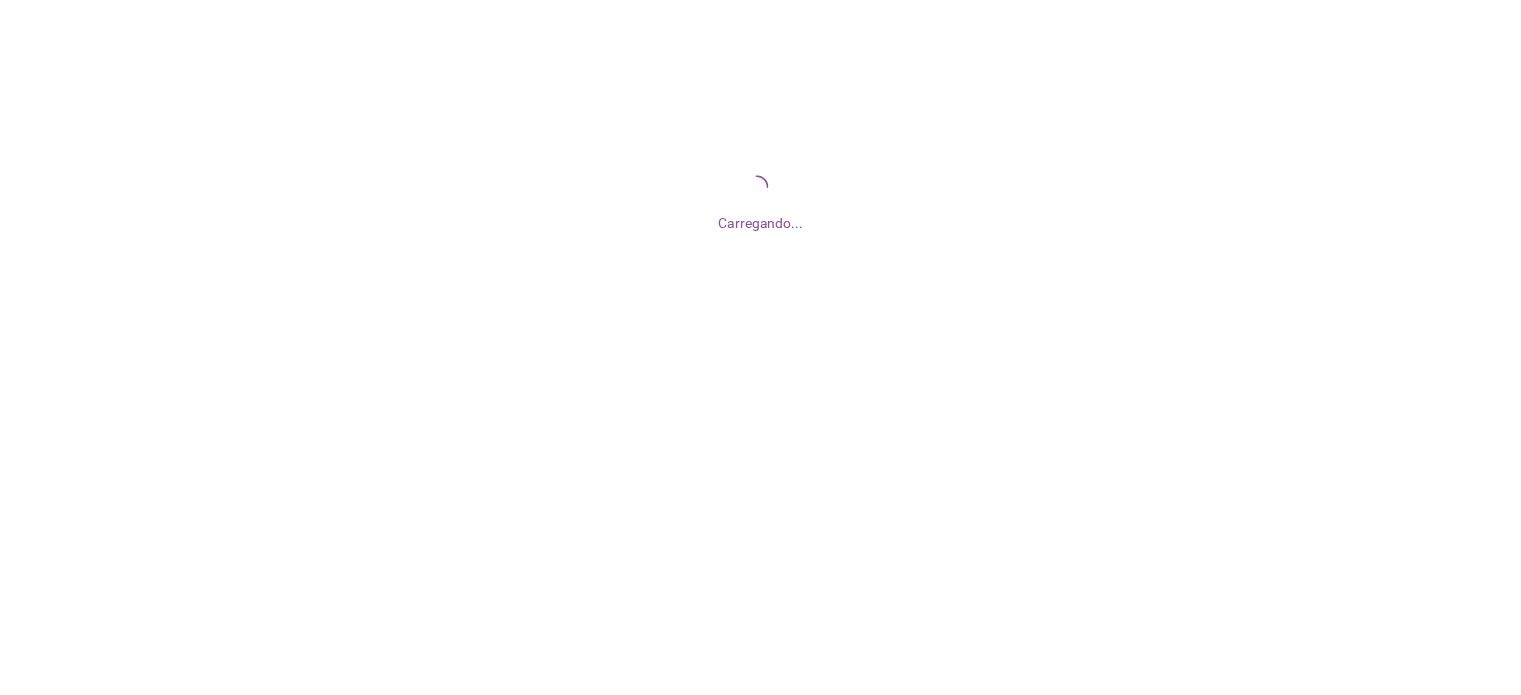 scroll, scrollTop: 0, scrollLeft: 0, axis: both 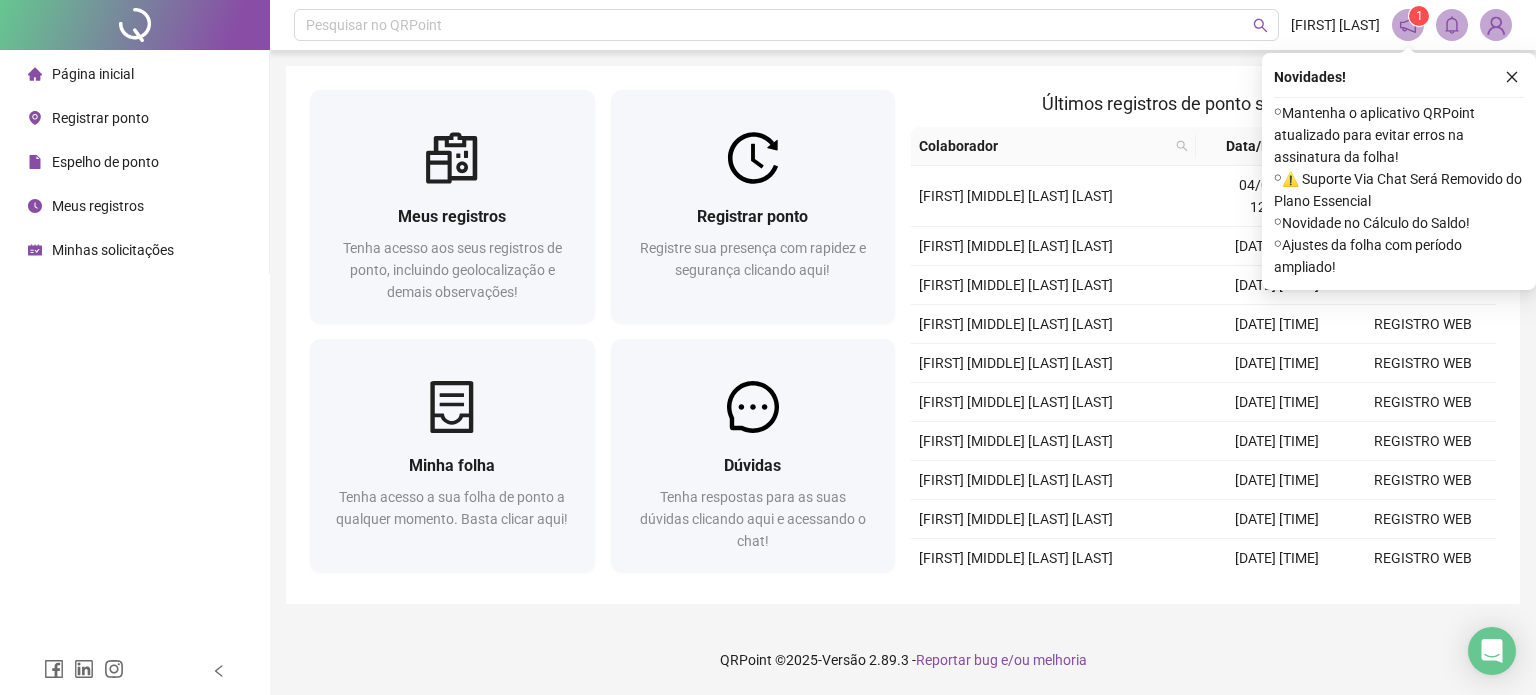 click on "Espelho de ponto" at bounding box center [105, 162] 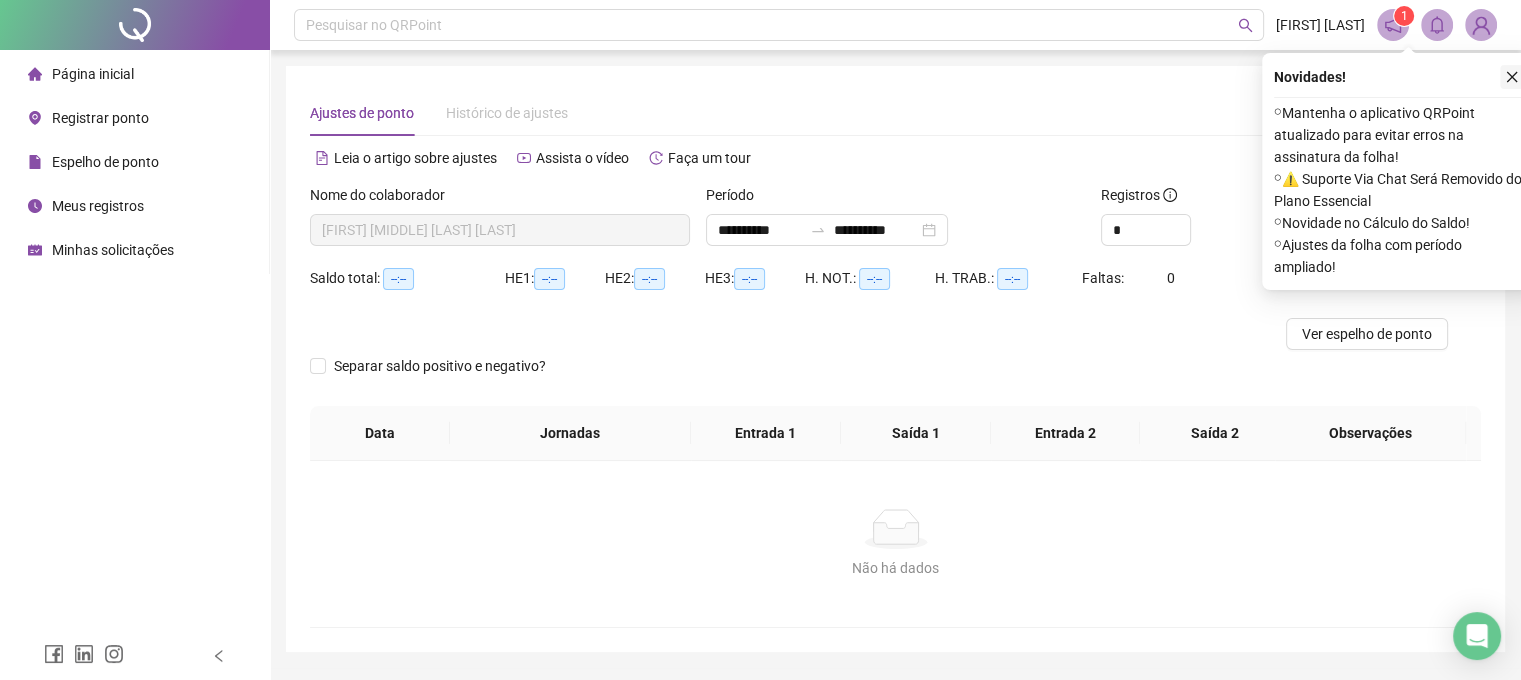 click 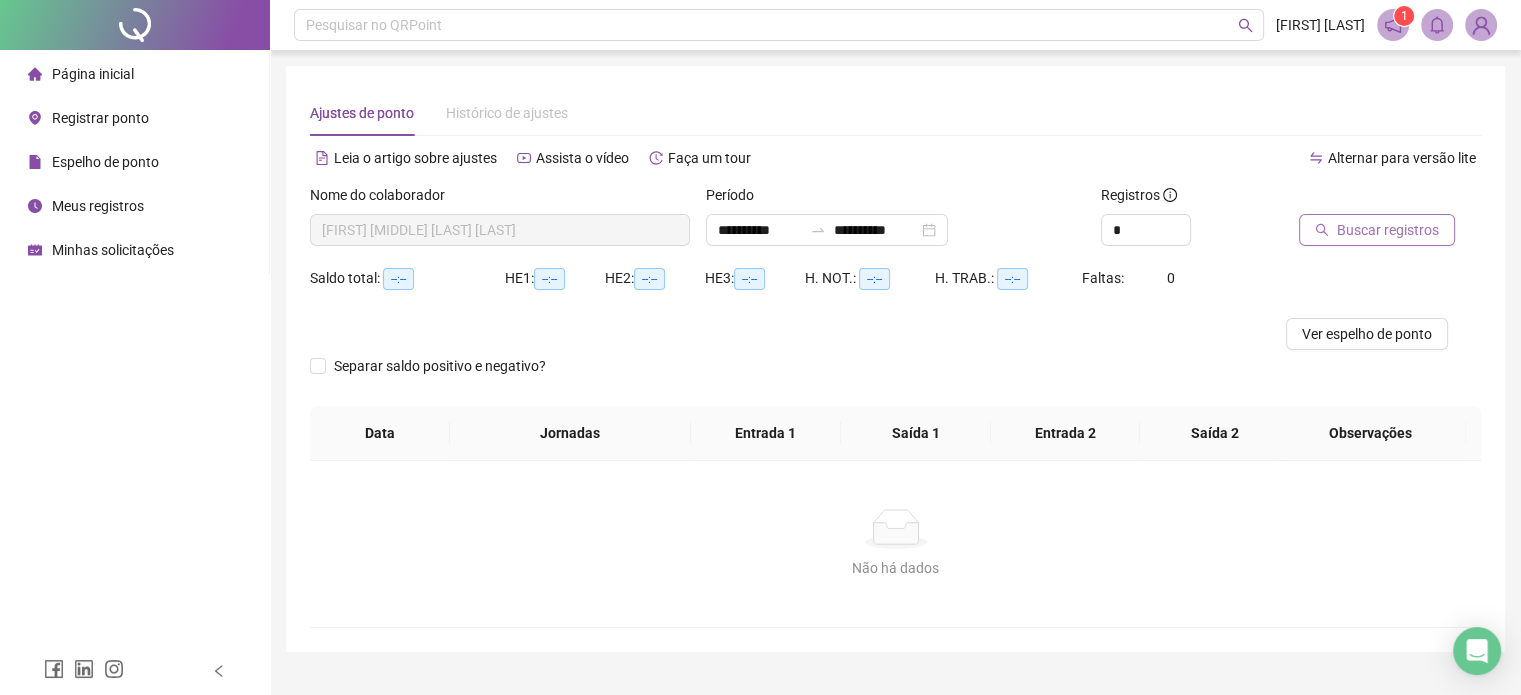 click on "Buscar registros" at bounding box center (1388, 230) 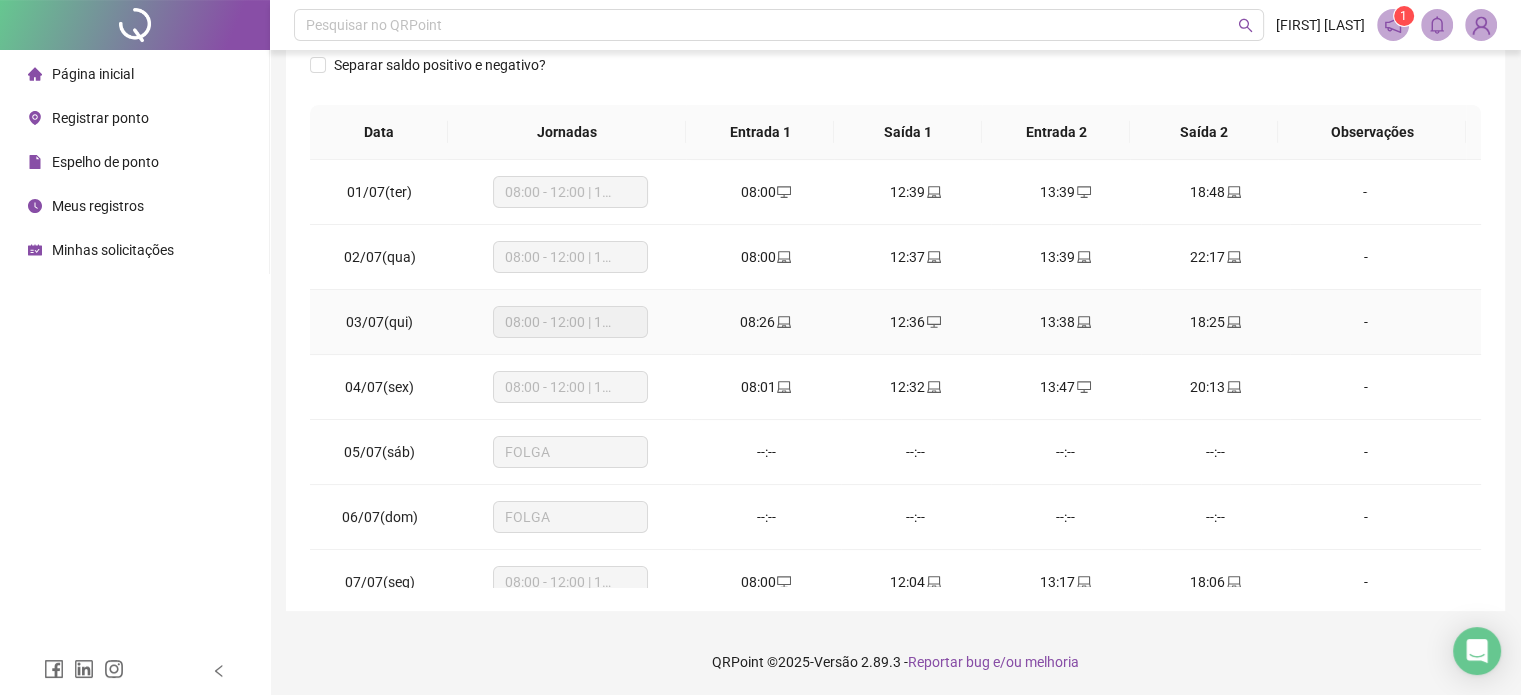 scroll, scrollTop: 326, scrollLeft: 0, axis: vertical 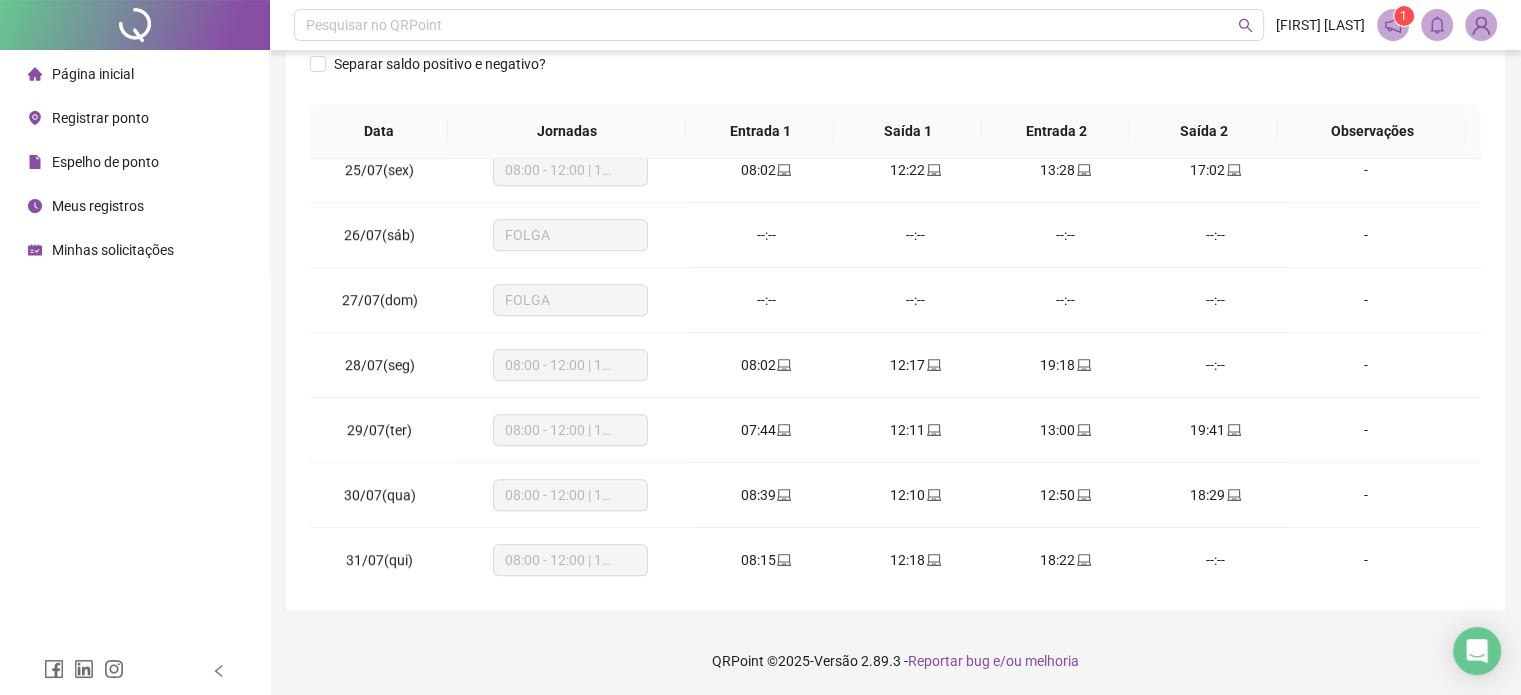 click on "Meus registros" at bounding box center [98, 206] 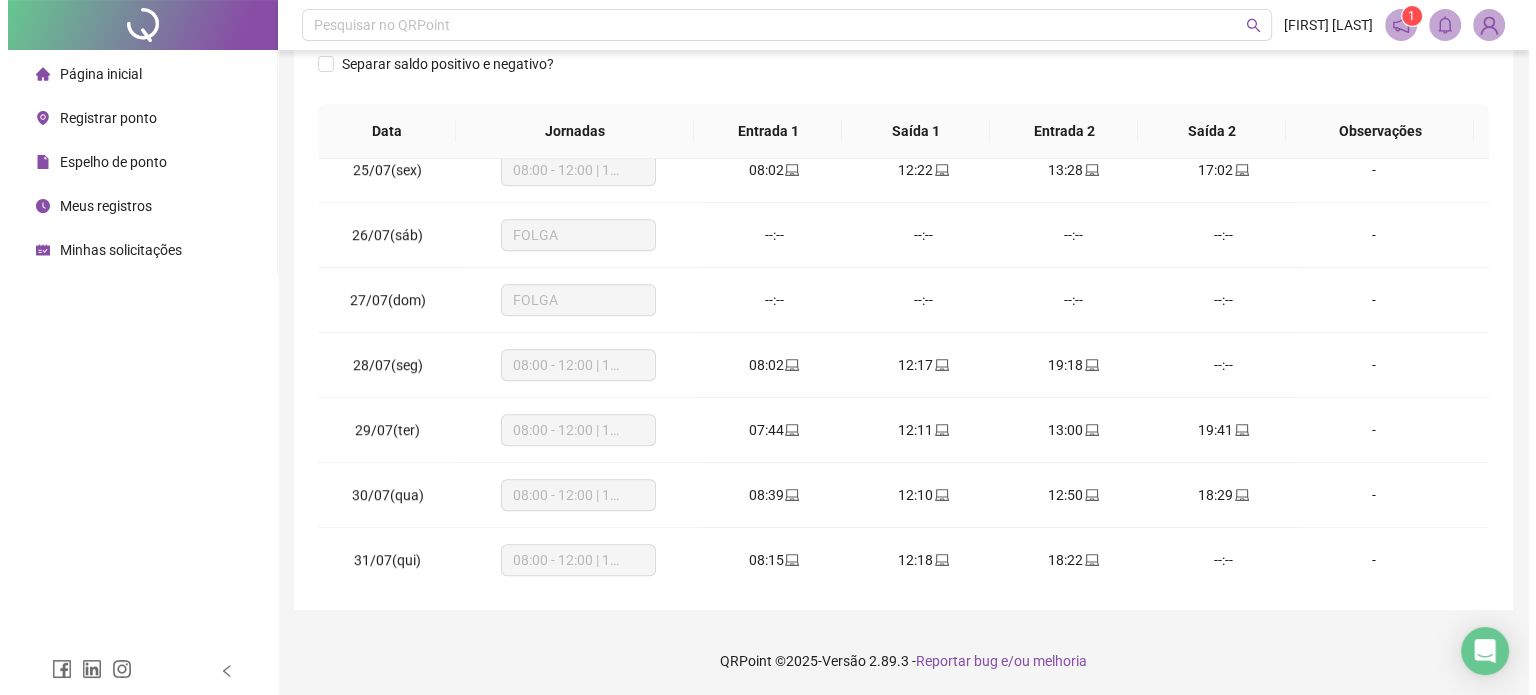 scroll, scrollTop: 0, scrollLeft: 0, axis: both 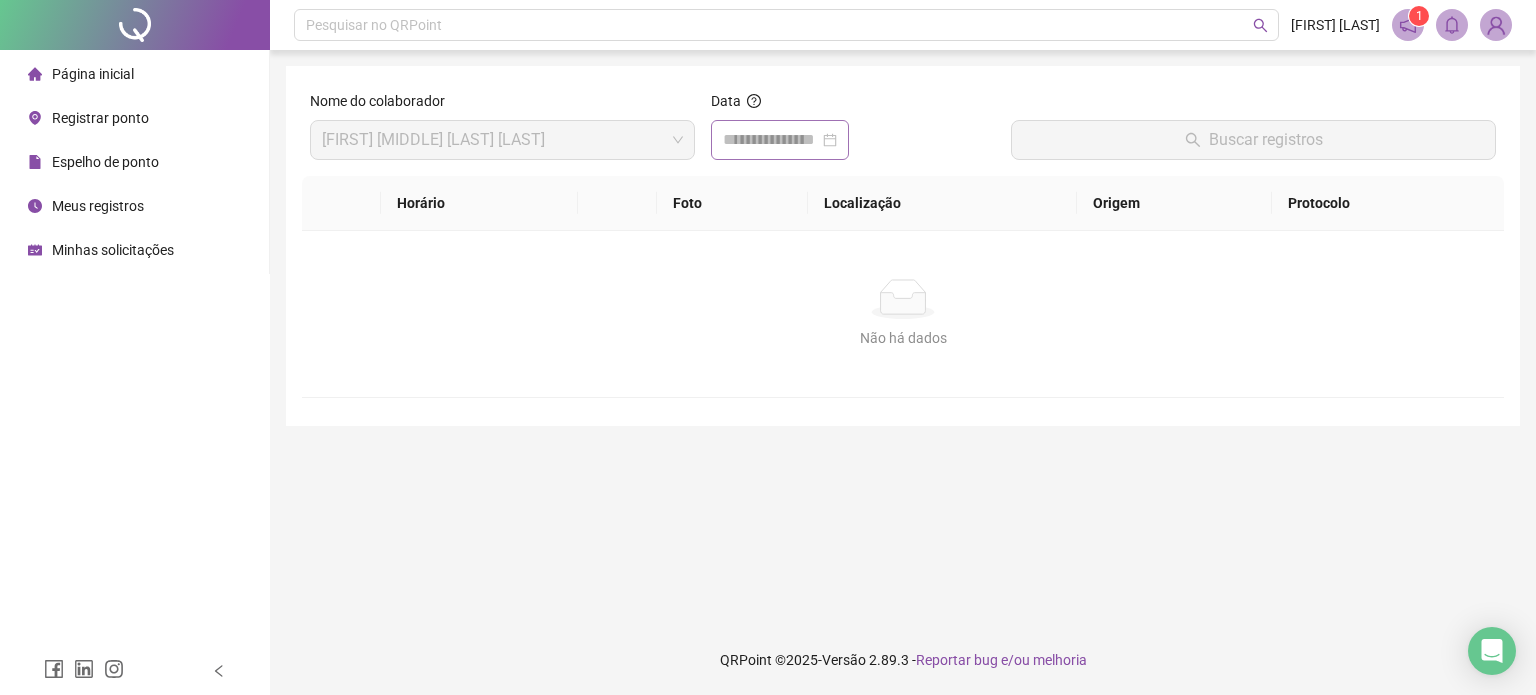 click at bounding box center (780, 140) 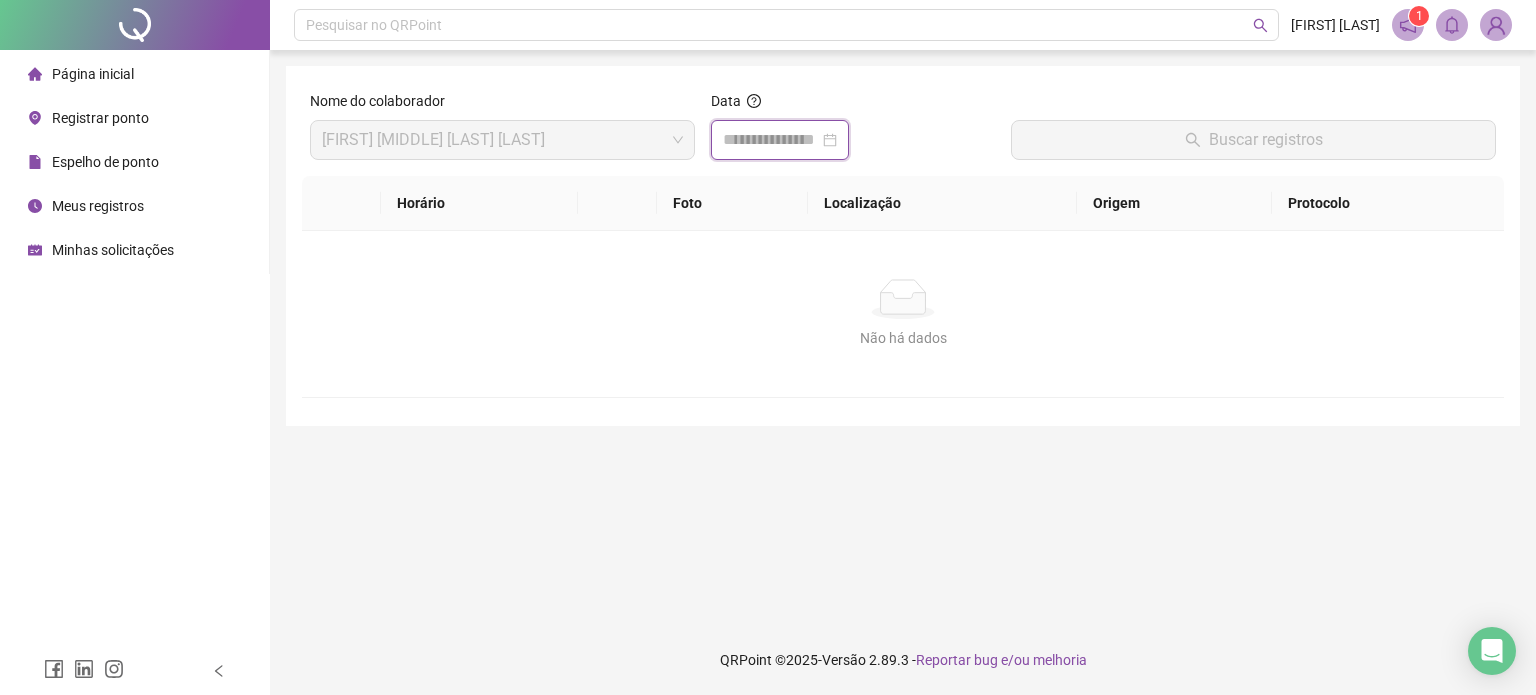 click at bounding box center [771, 140] 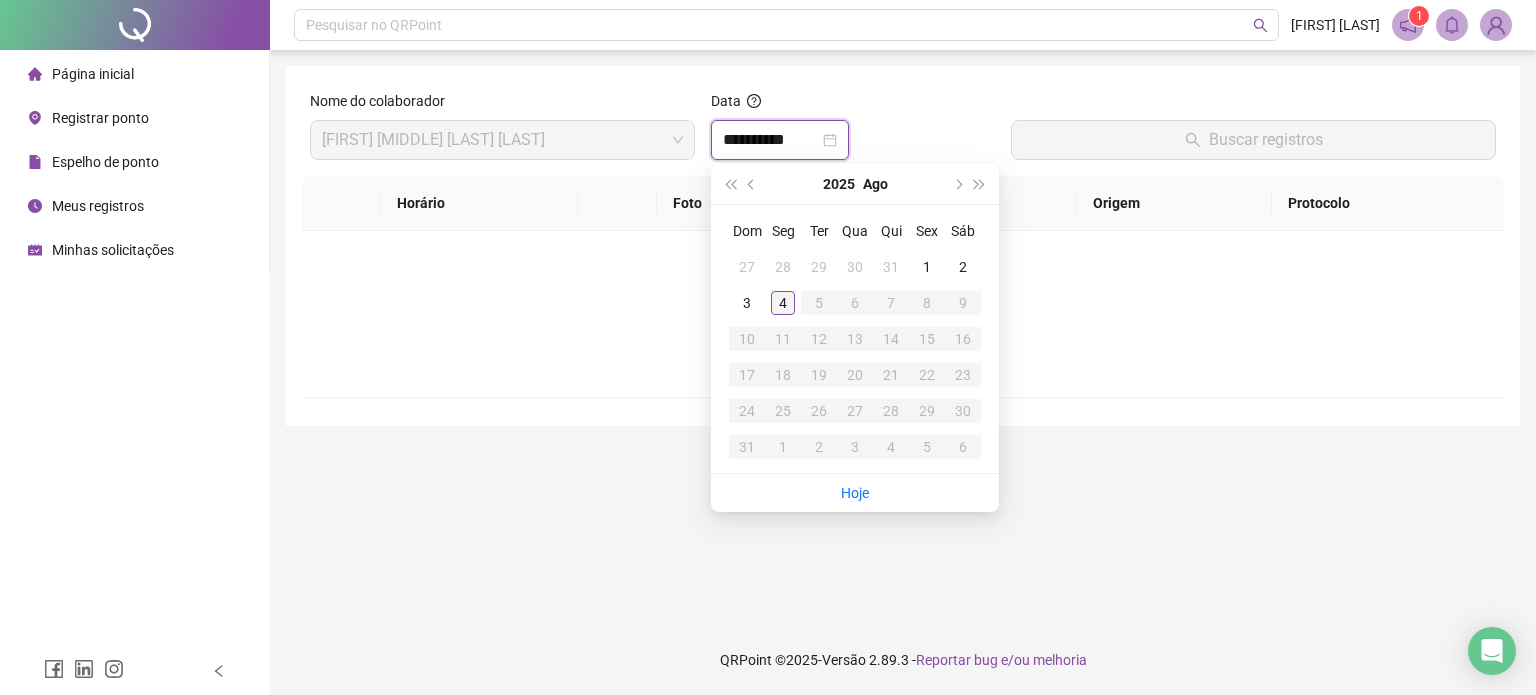 type on "**********" 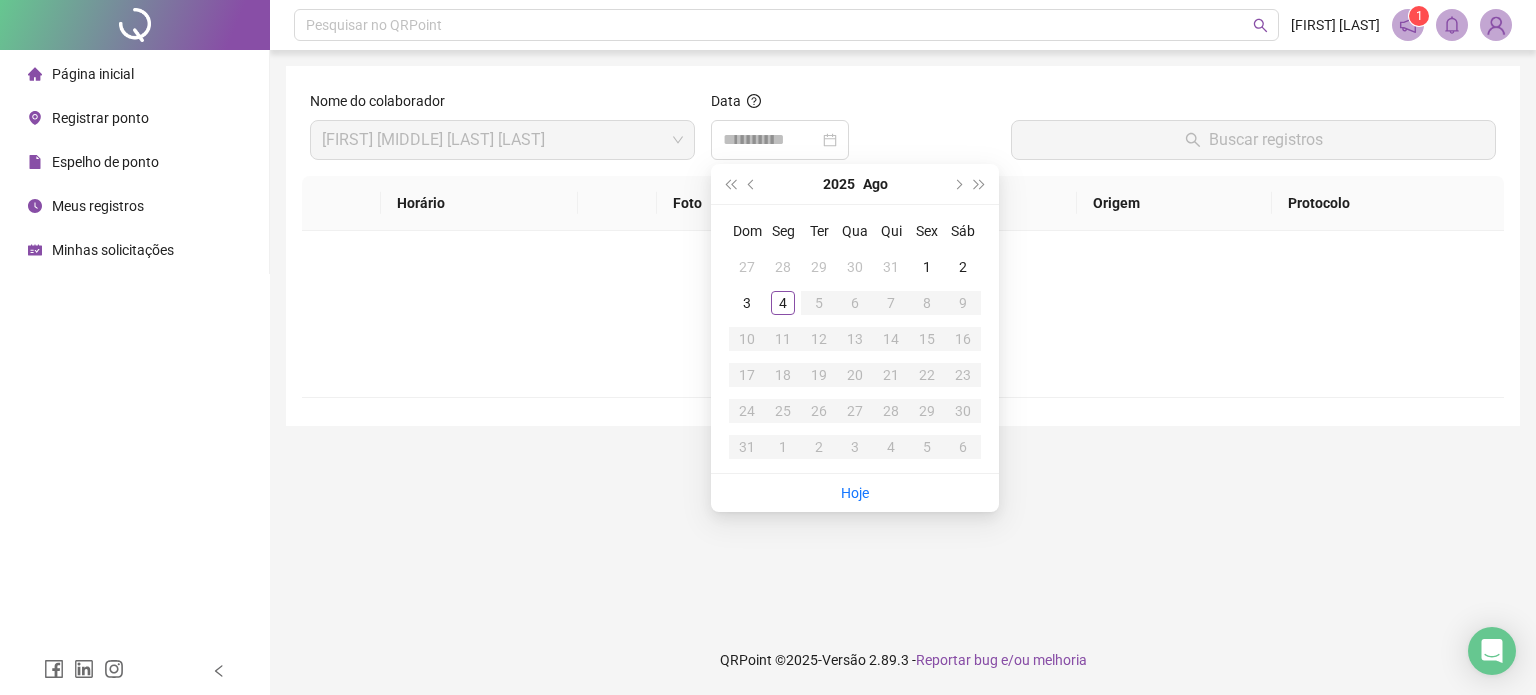 drag, startPoint x: 788, startPoint y: 308, endPoint x: 808, endPoint y: 294, distance: 24.41311 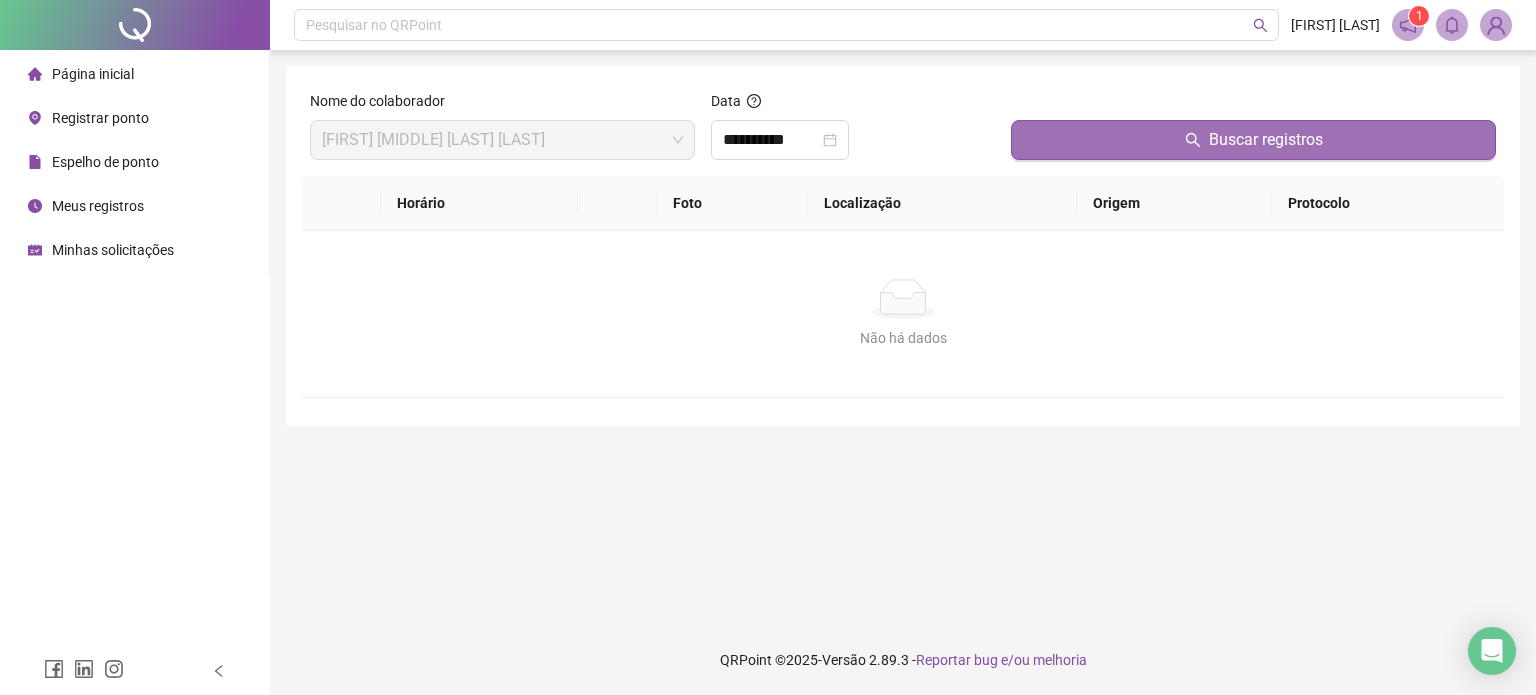 click on "Buscar registros" at bounding box center [1253, 140] 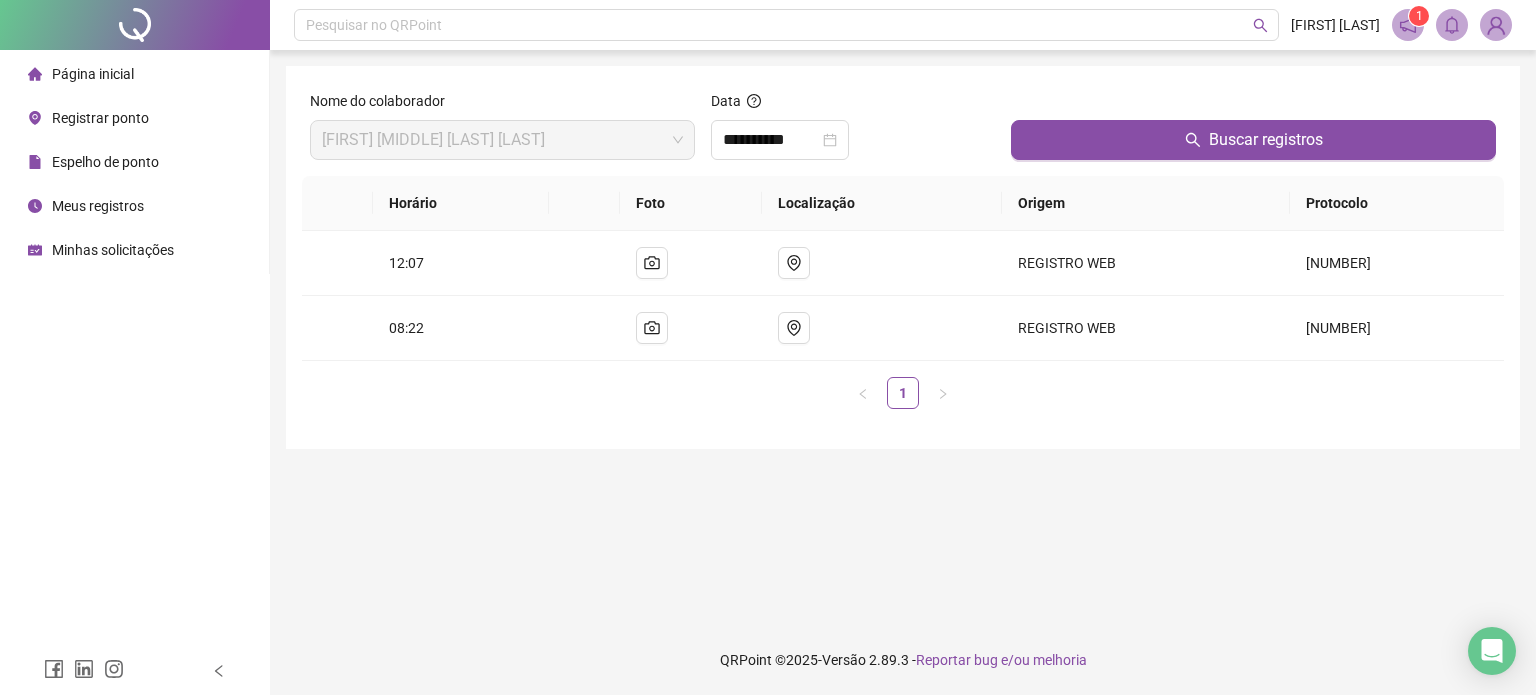 click on "Página inicial" at bounding box center [81, 74] 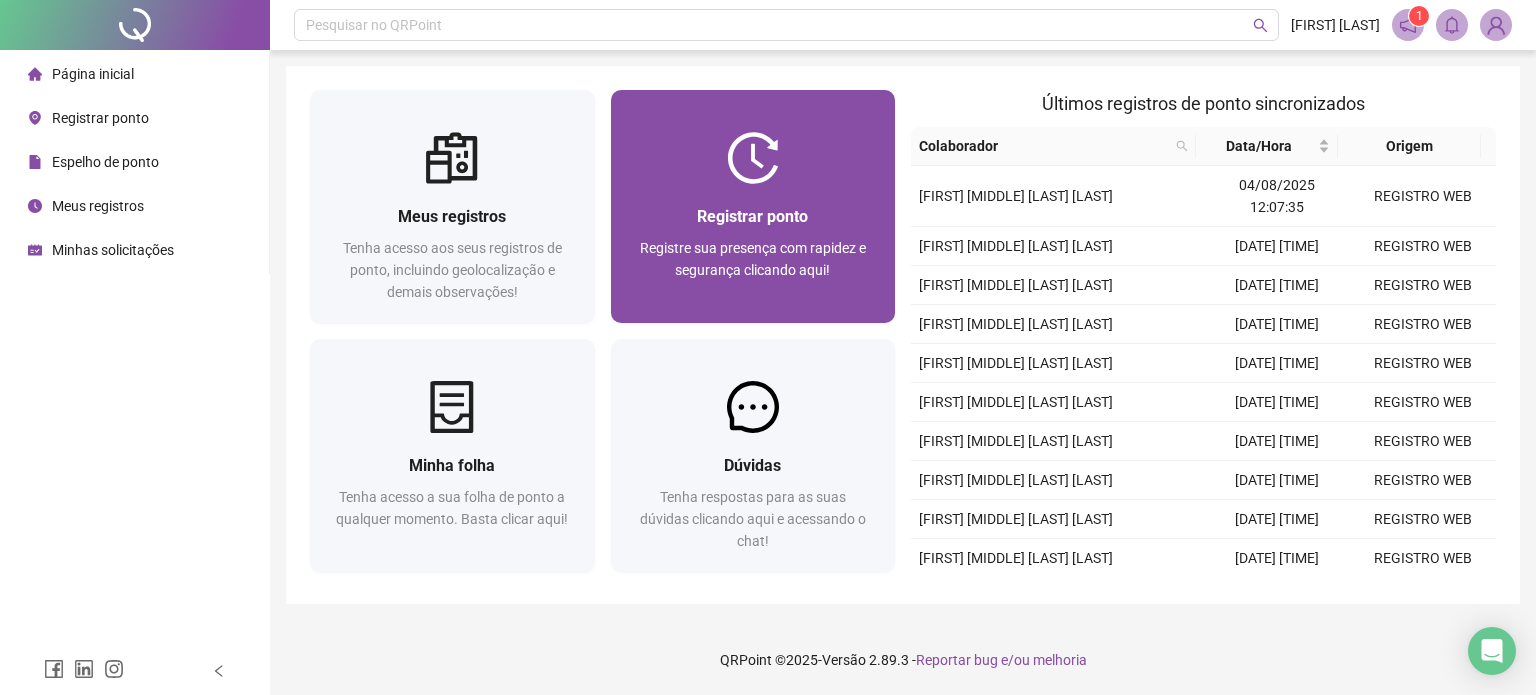 click at bounding box center (753, 158) 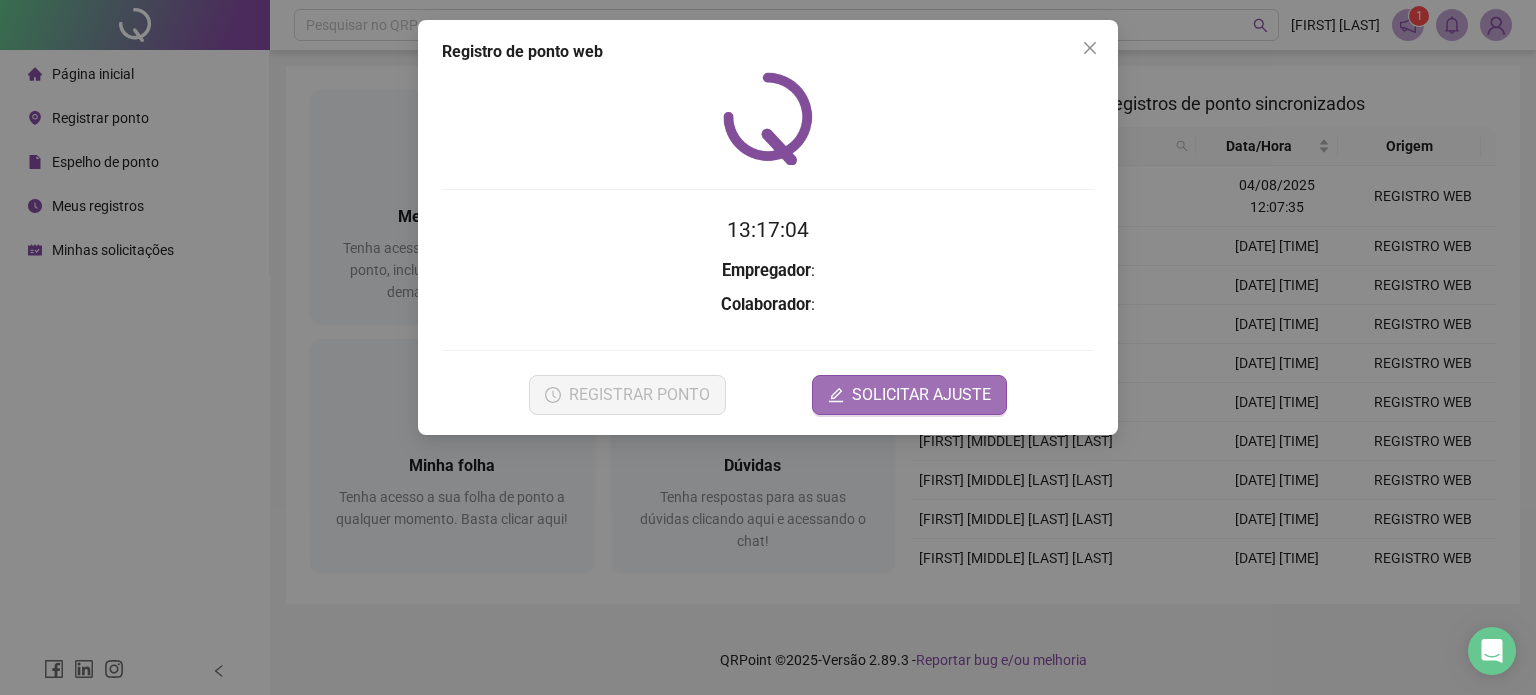 click on "SOLICITAR AJUSTE" at bounding box center (921, 395) 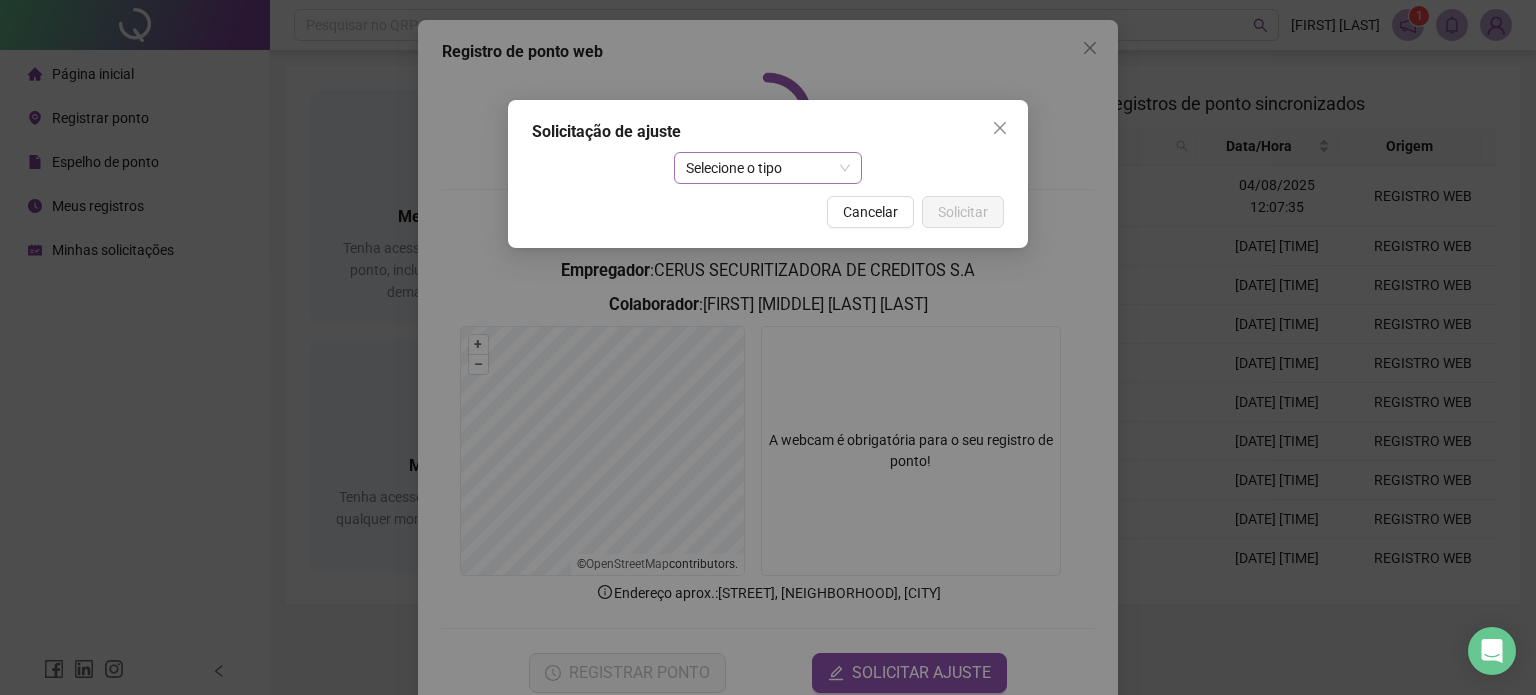 click on "Selecione o tipo" at bounding box center (768, 168) 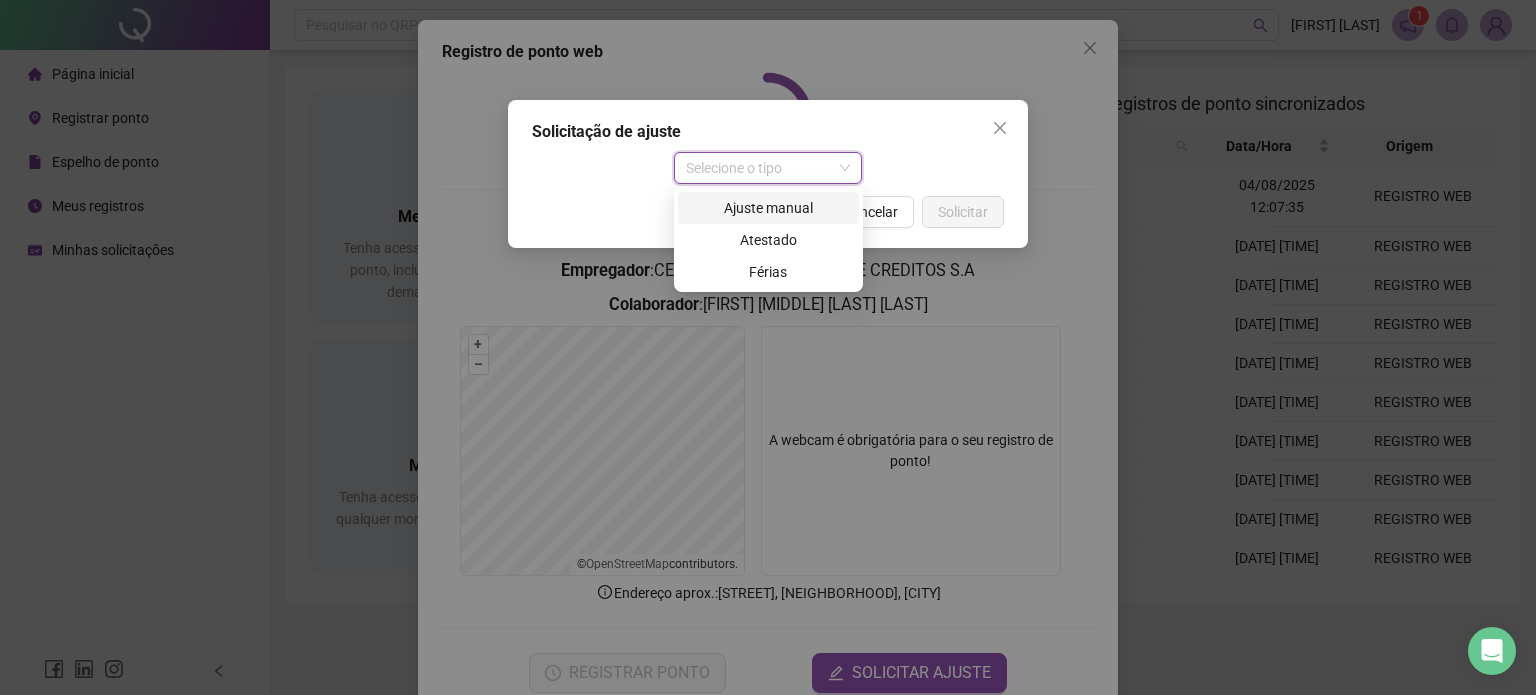 click on "Ajuste manual" at bounding box center (768, 208) 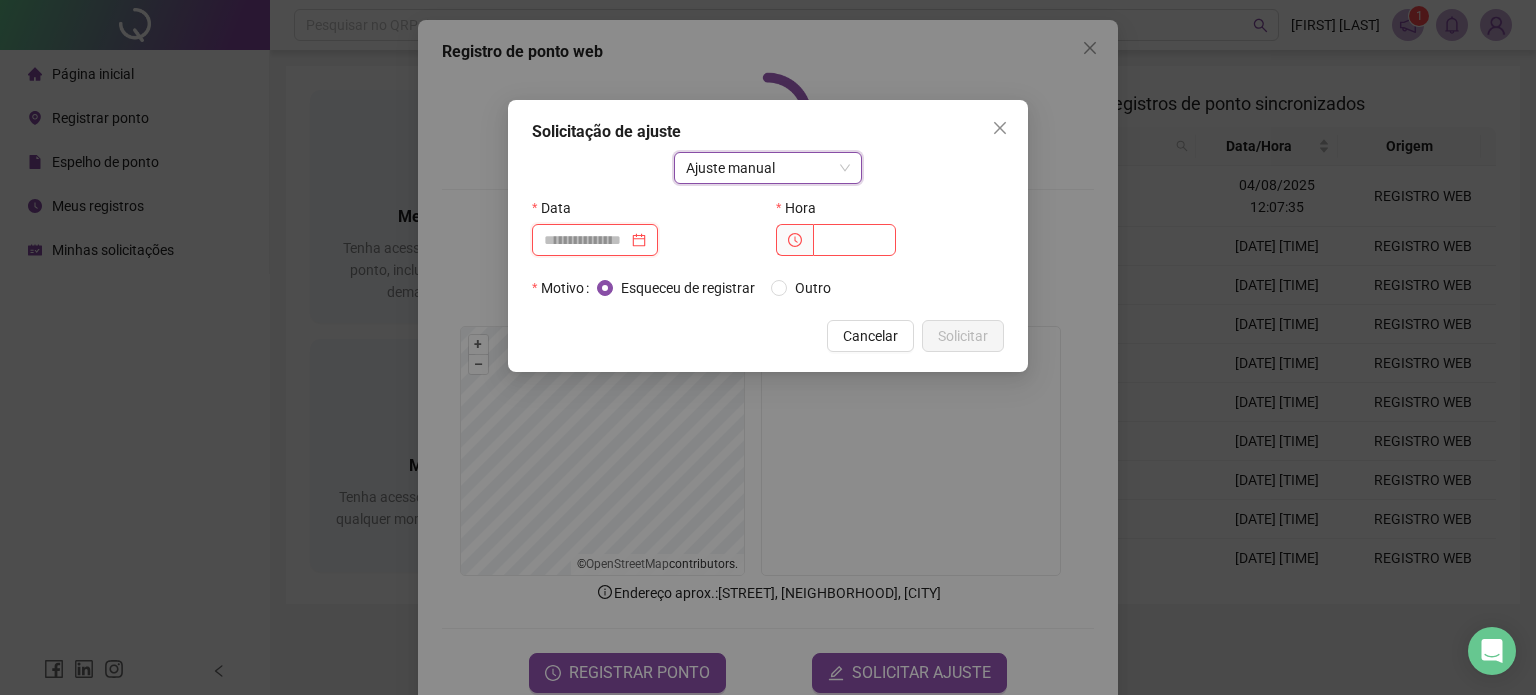 click at bounding box center [586, 240] 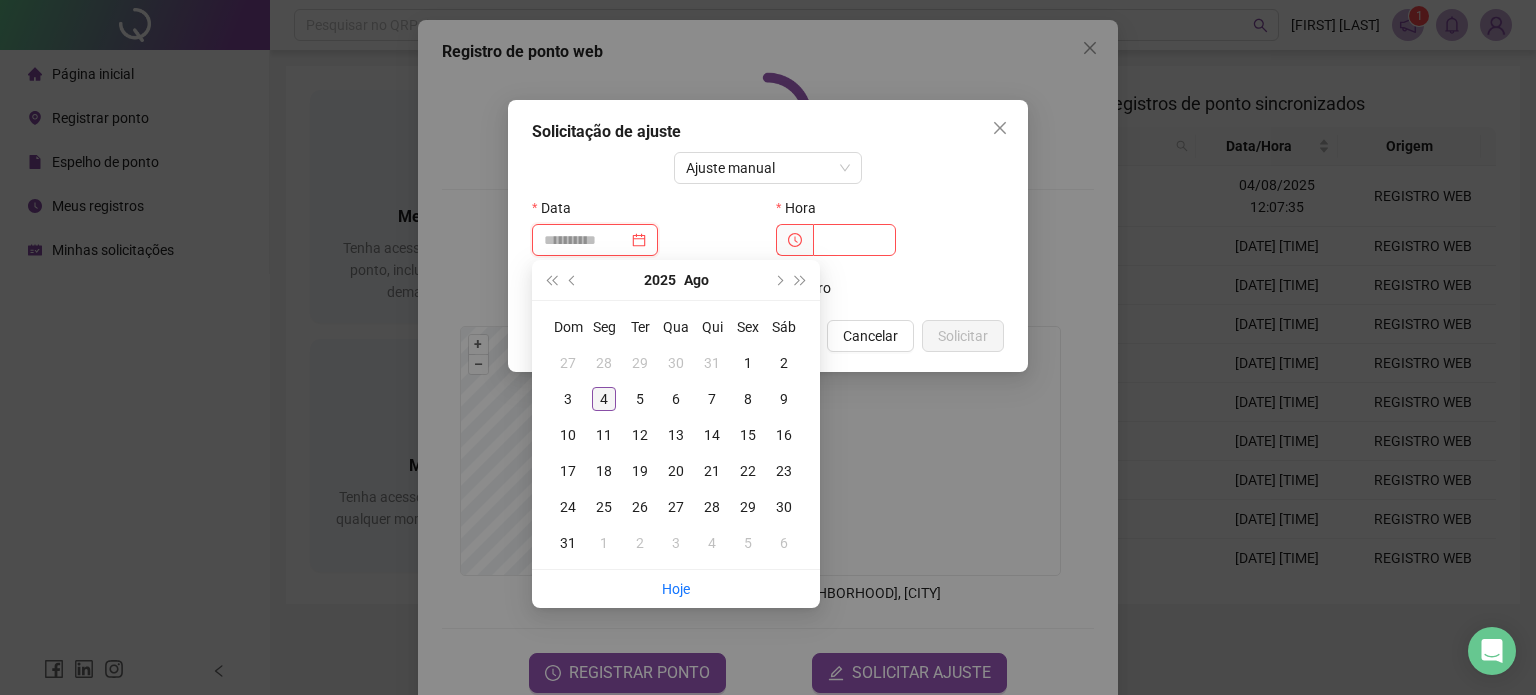 type on "**********" 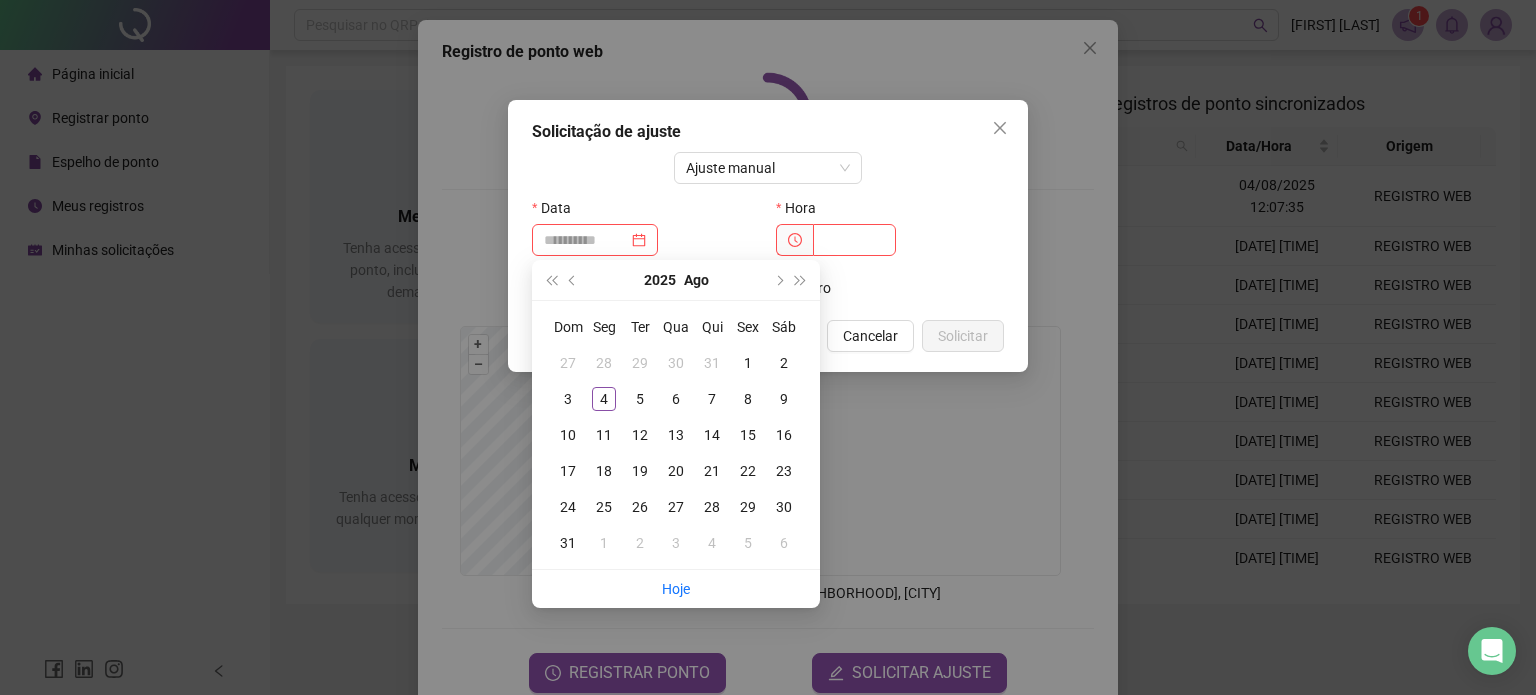 click on "4" at bounding box center (604, 399) 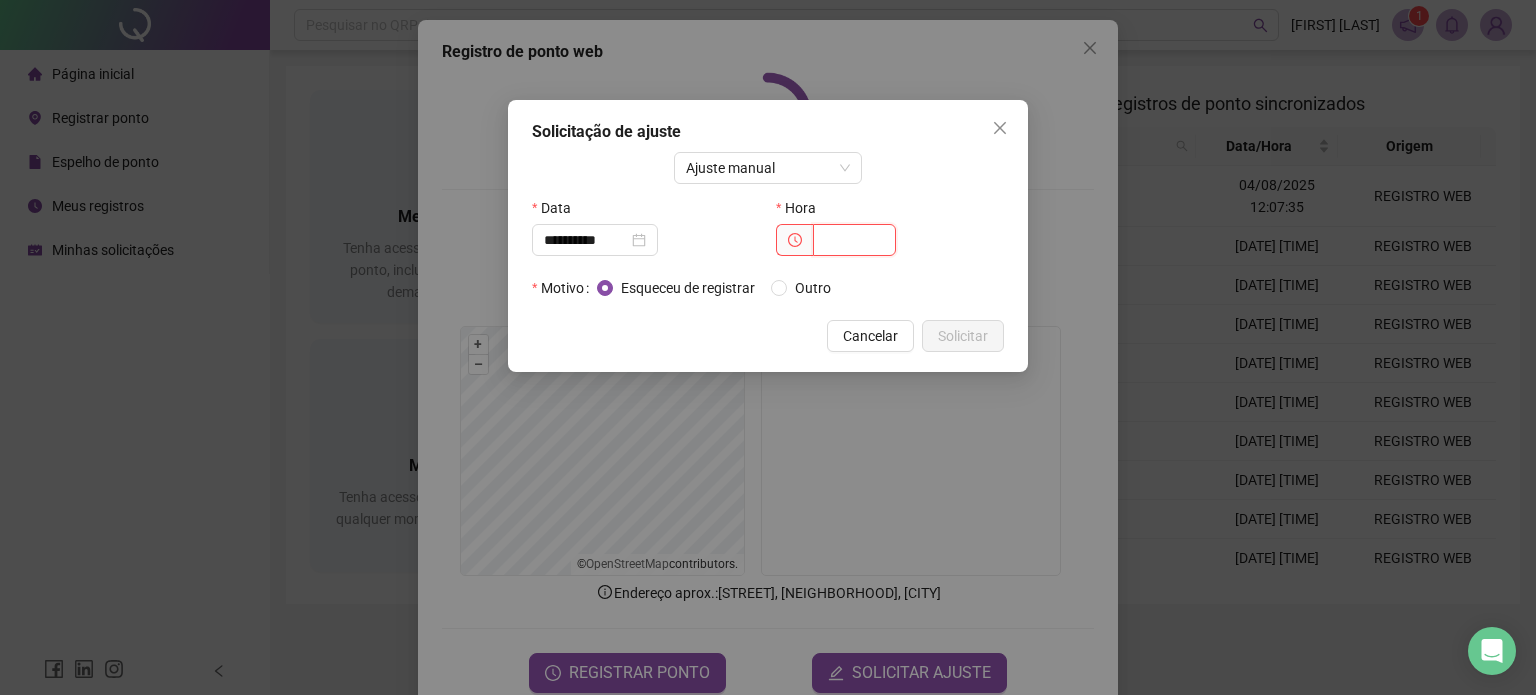 click at bounding box center (854, 240) 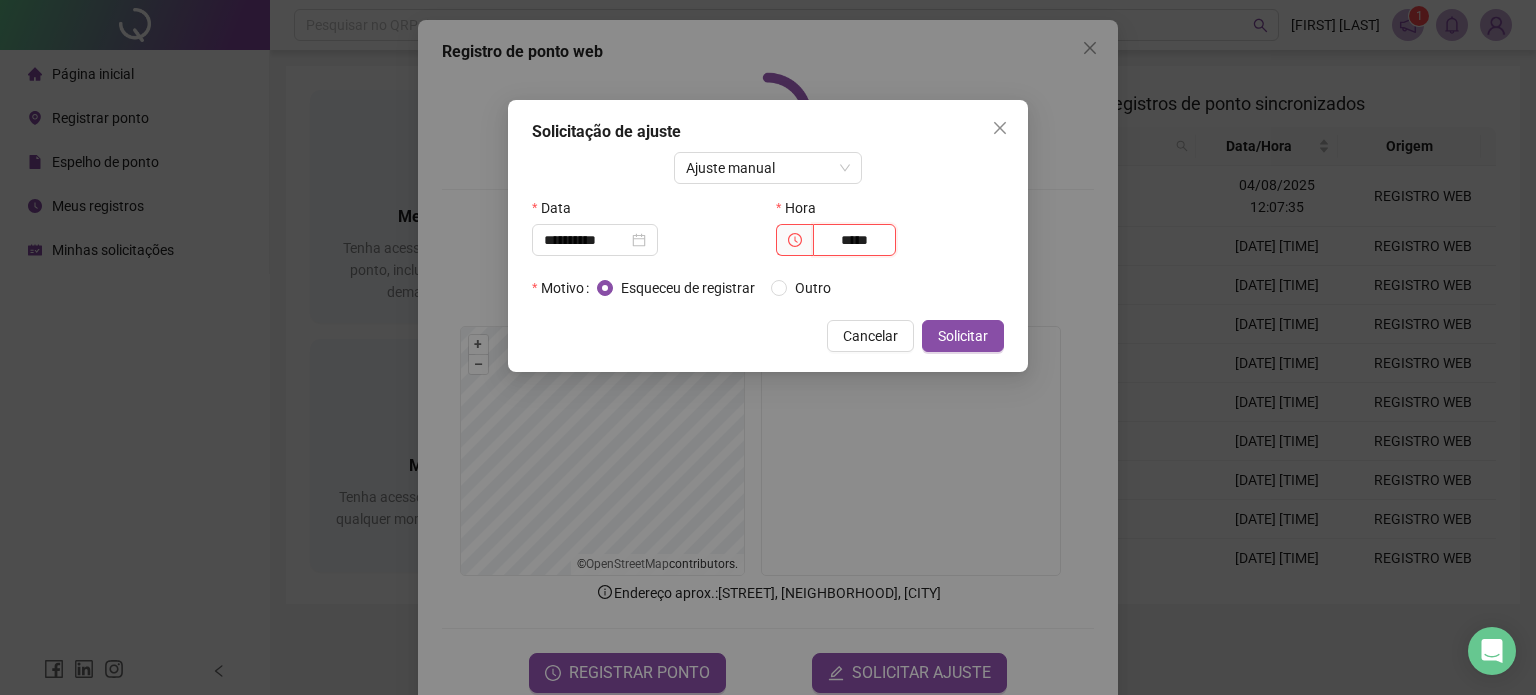 type on "*****" 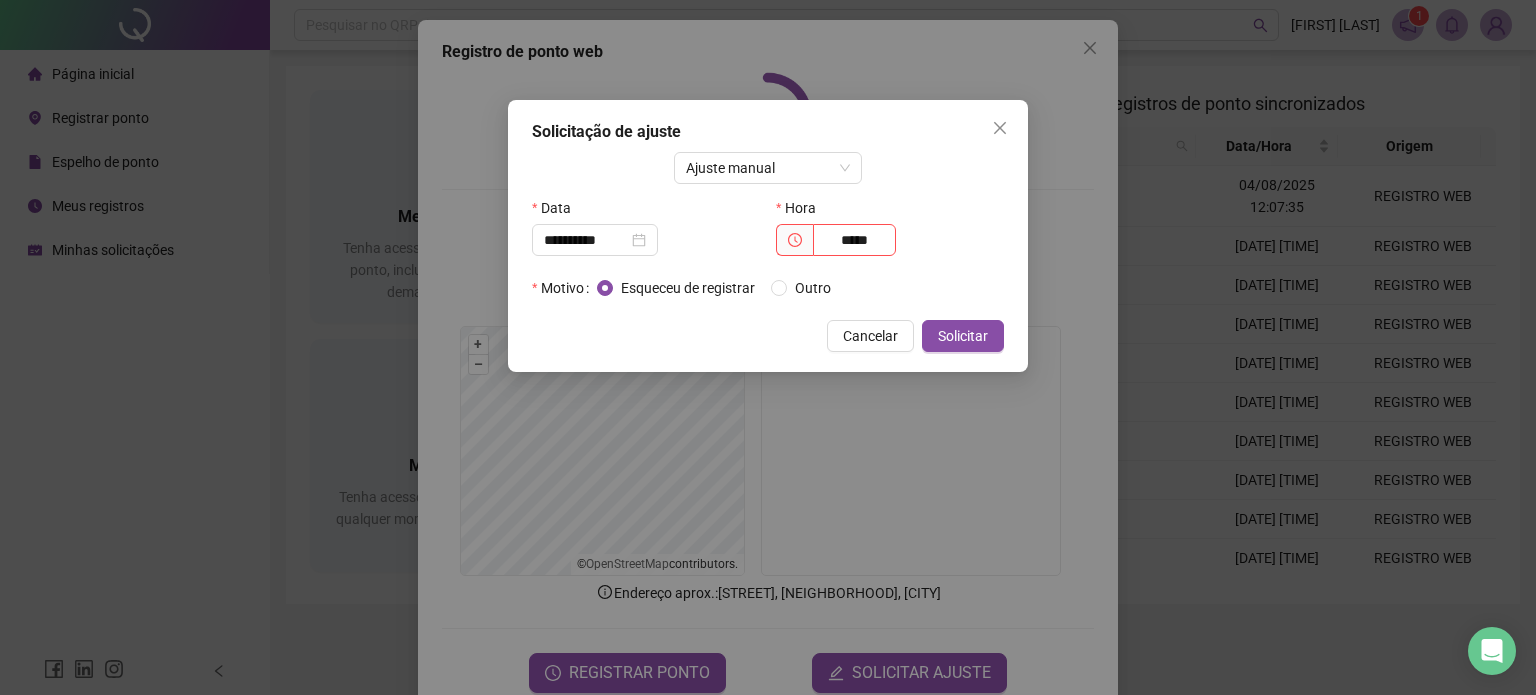 click on "**********" at bounding box center (768, 236) 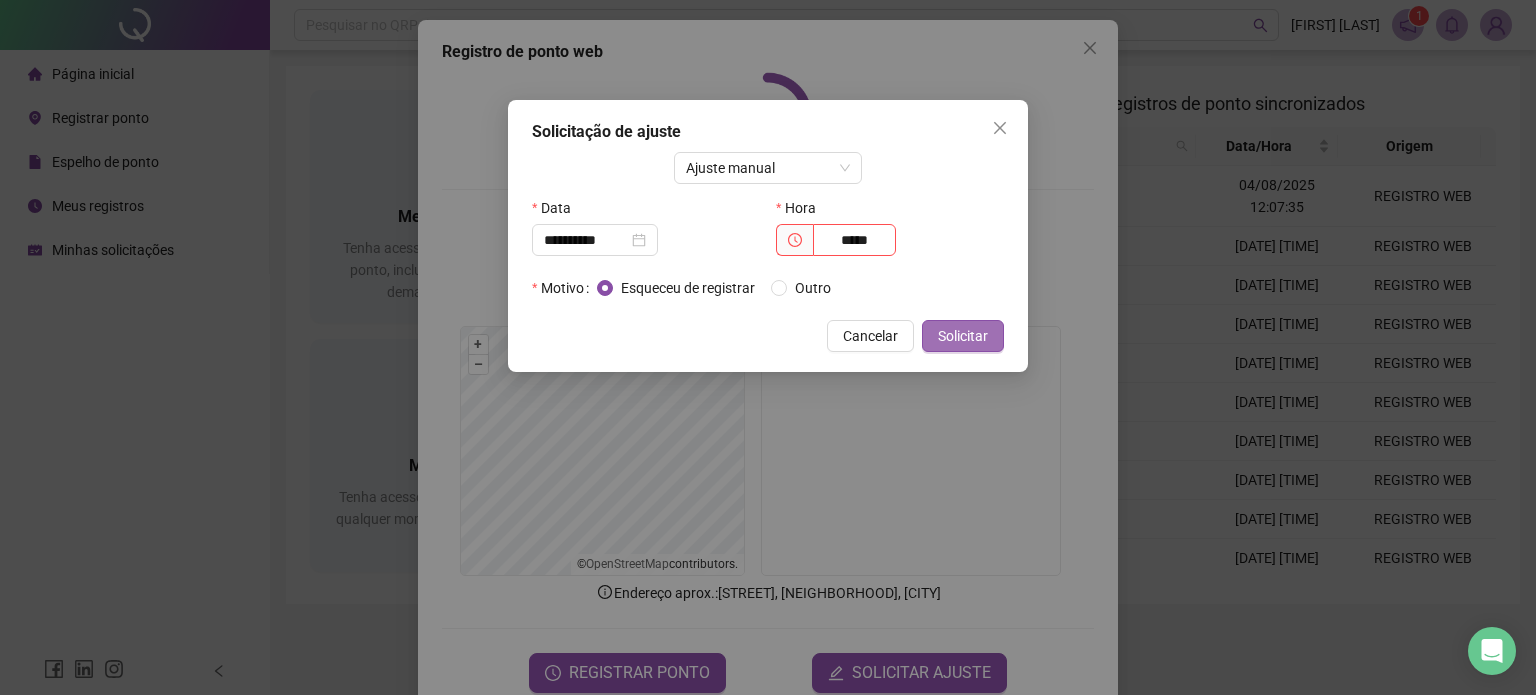 click on "Solicitar" at bounding box center [963, 336] 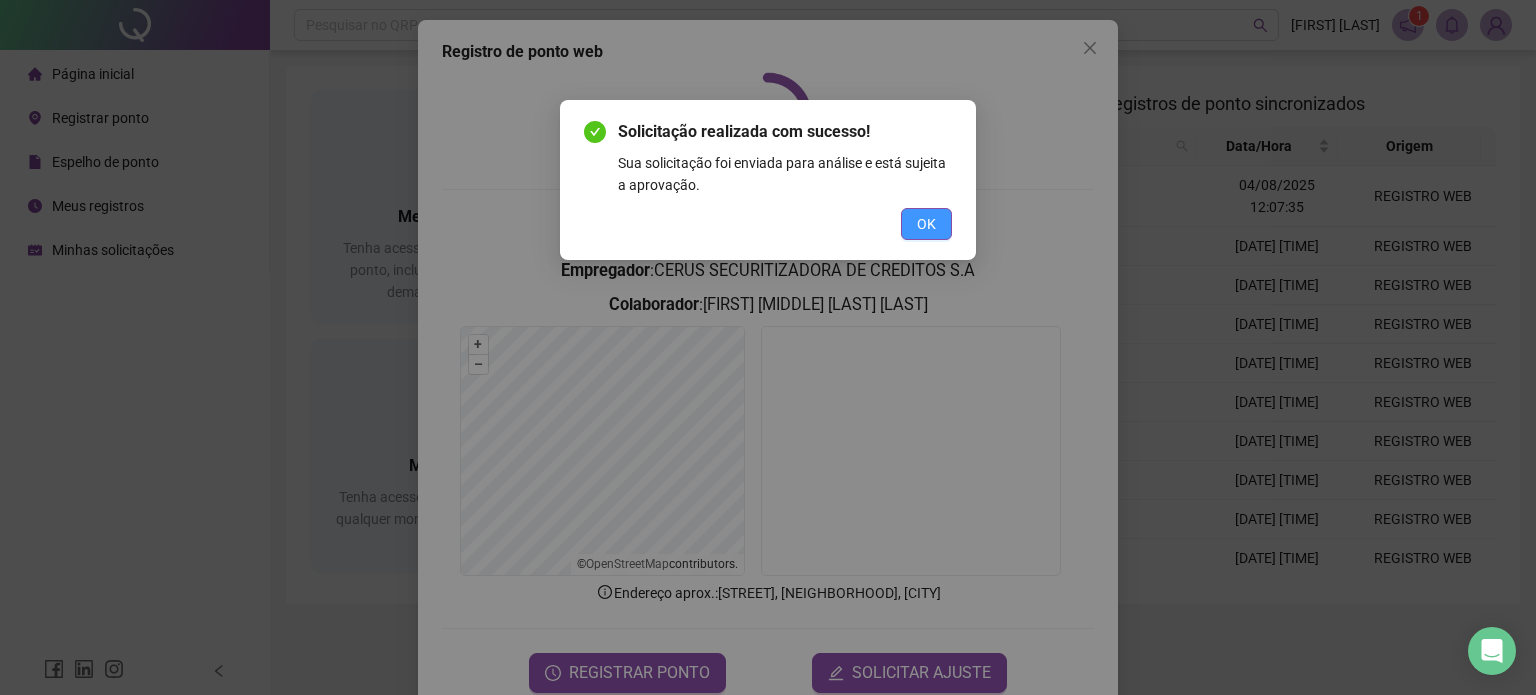 drag, startPoint x: 937, startPoint y: 217, endPoint x: 1036, endPoint y: 72, distance: 175.57335 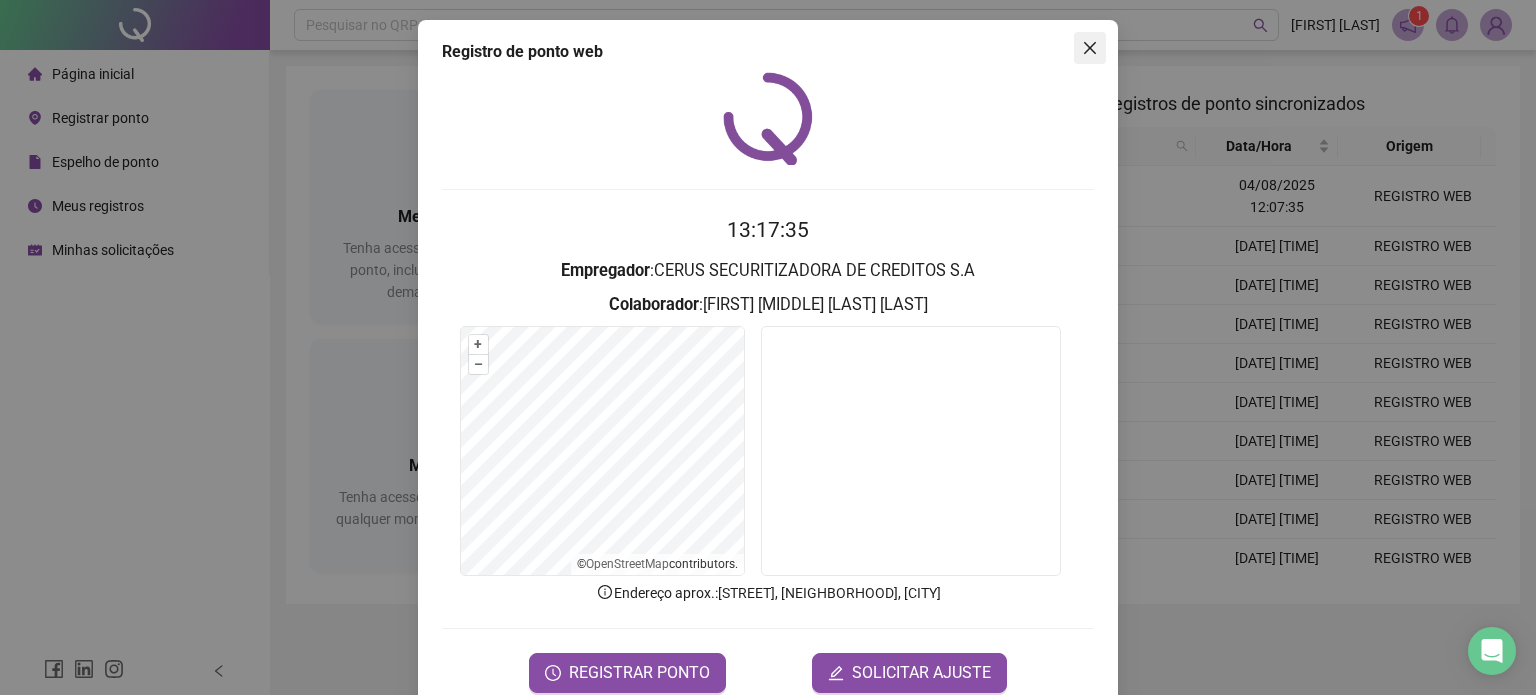 click 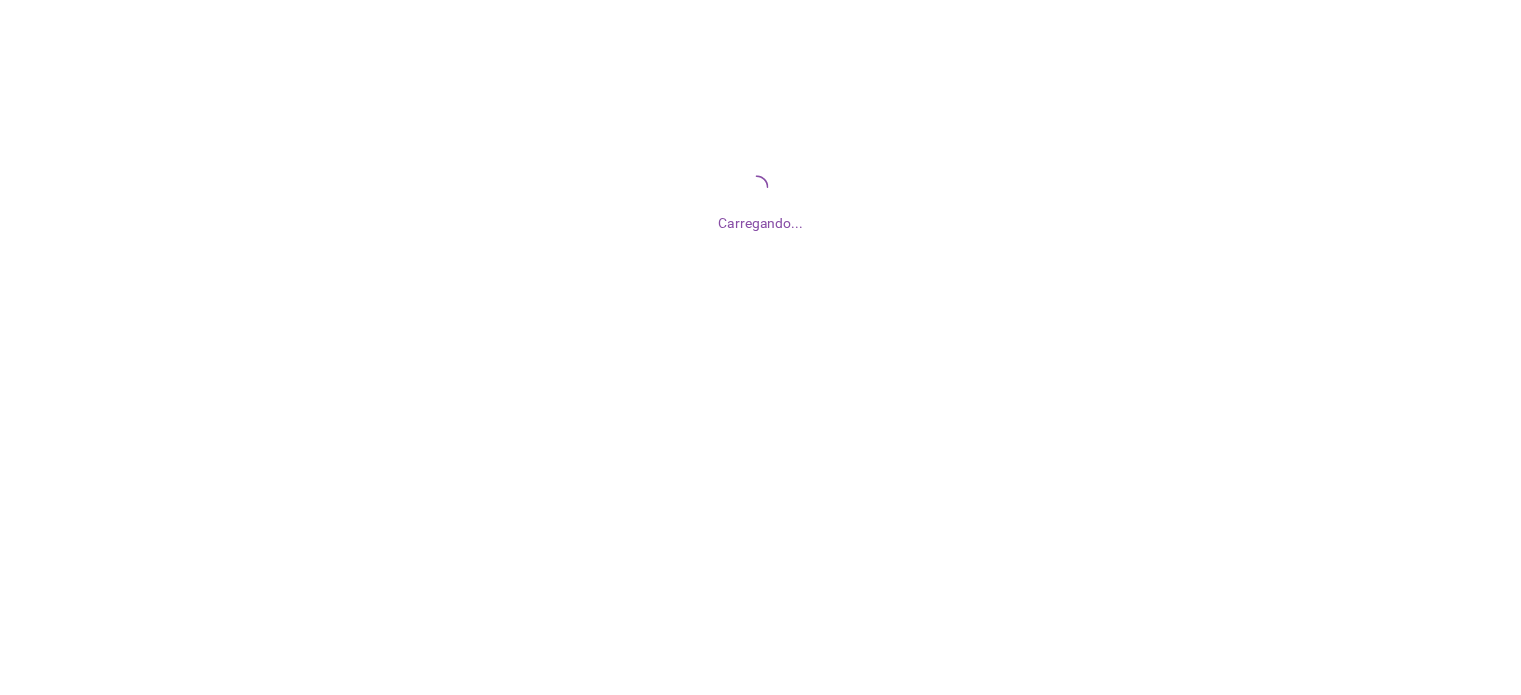 scroll, scrollTop: 0, scrollLeft: 0, axis: both 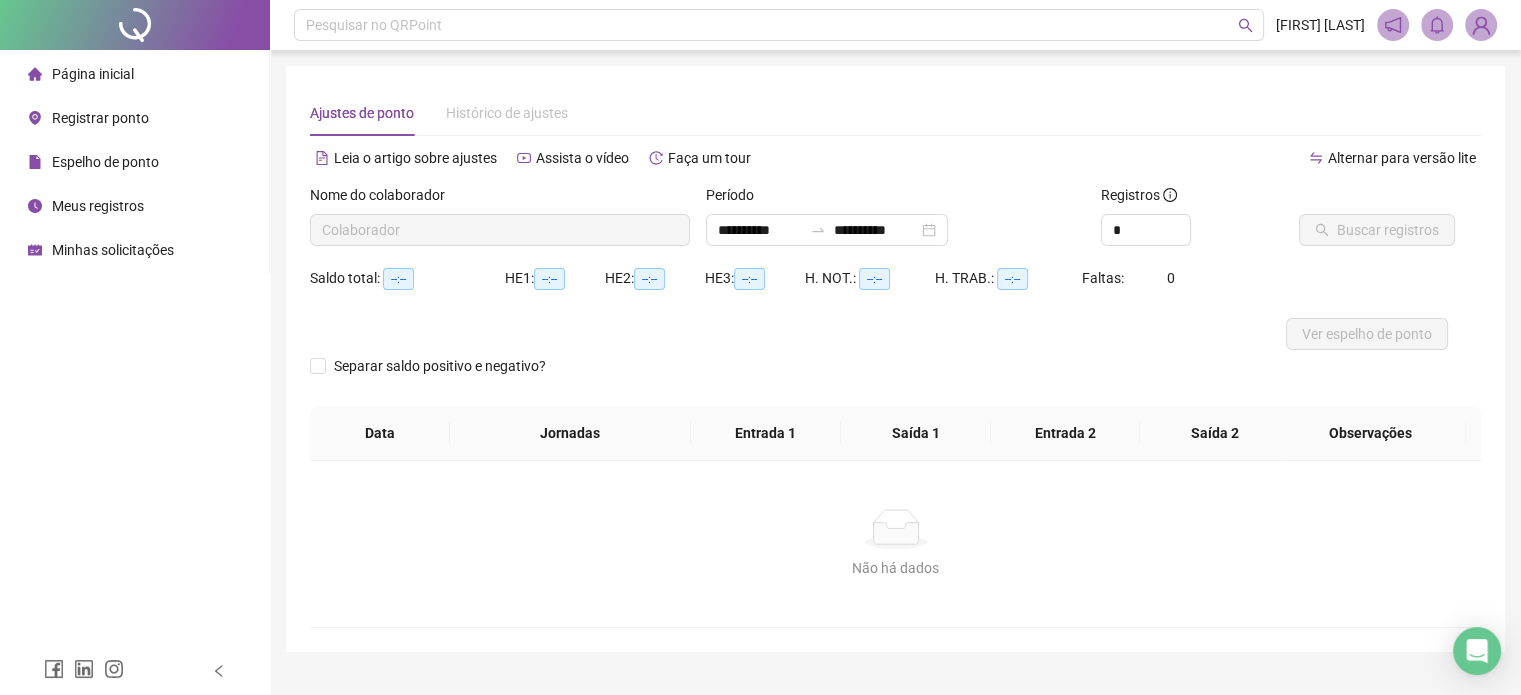 click on "Minhas solicitações" at bounding box center (113, 250) 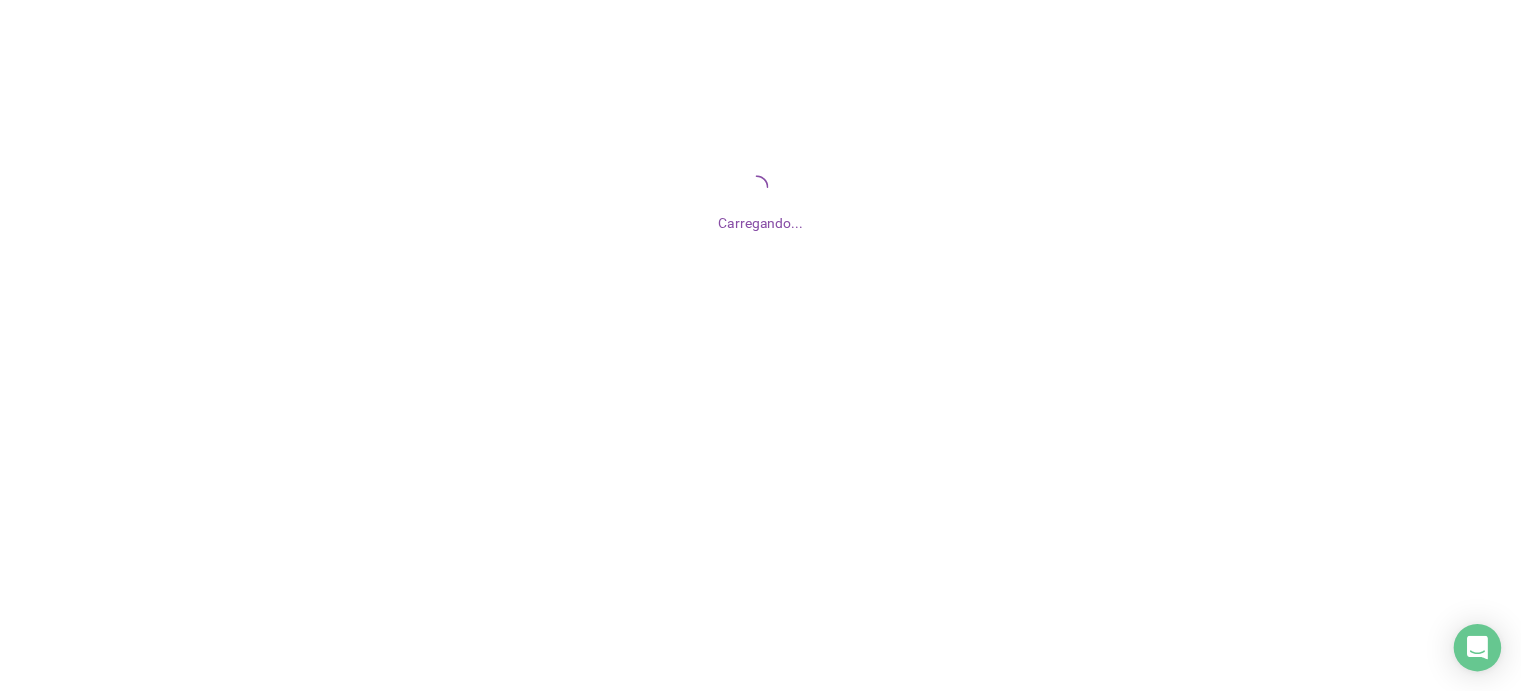 scroll, scrollTop: 0, scrollLeft: 0, axis: both 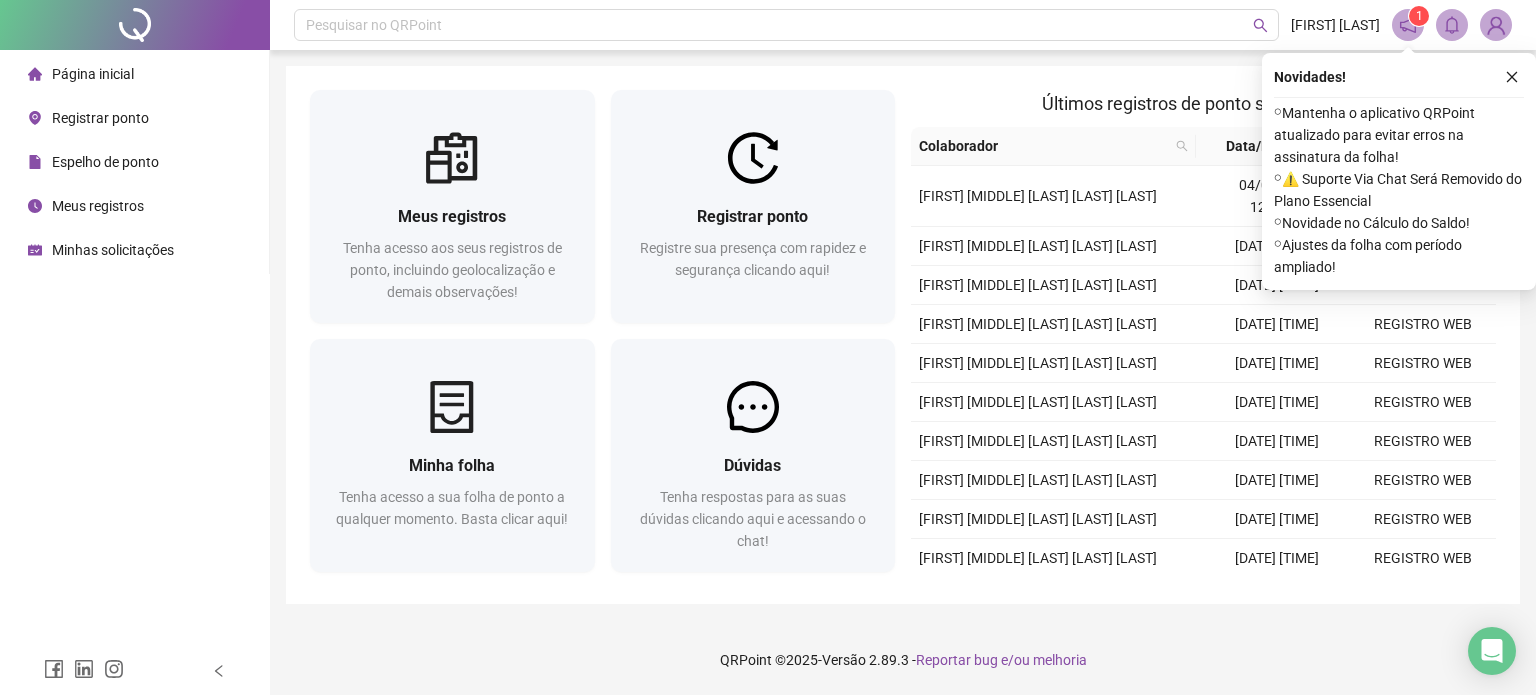 click on "Minhas solicitações" at bounding box center (101, 250) 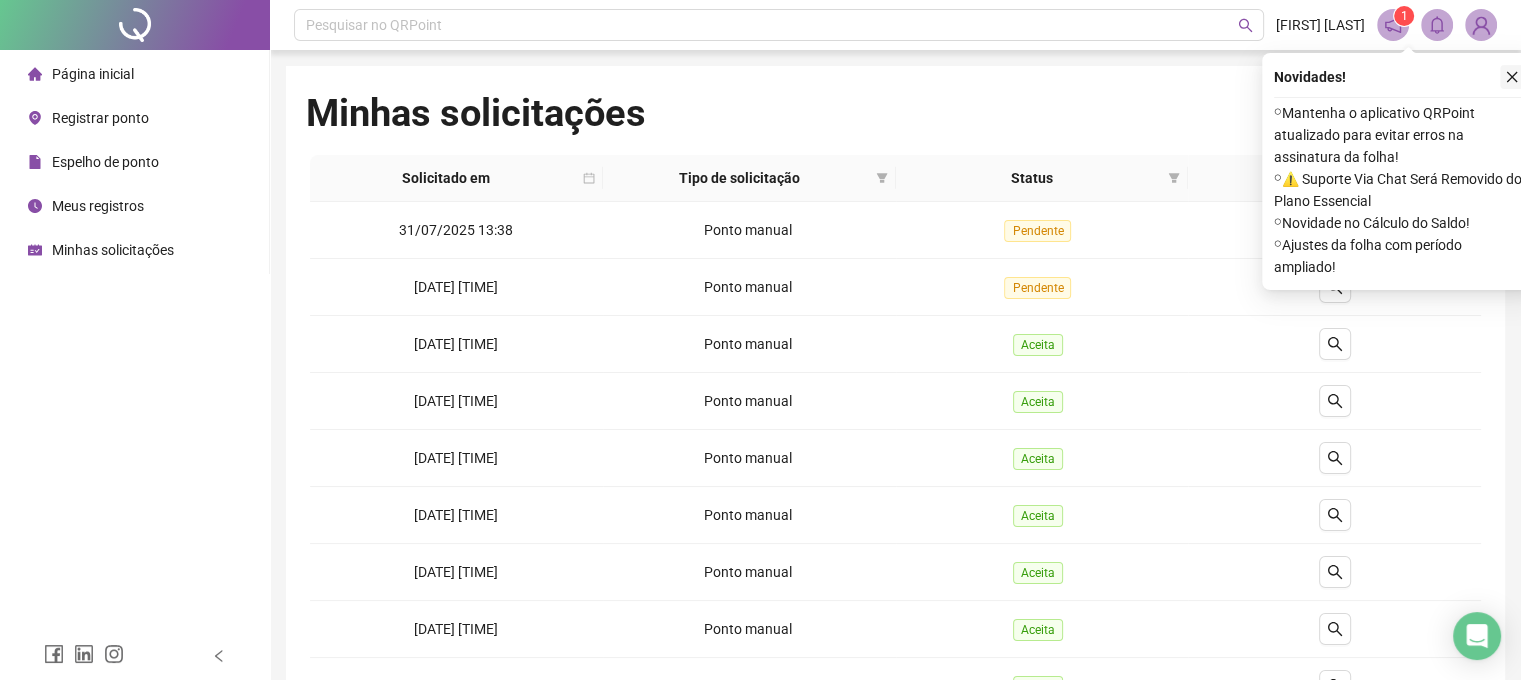 click 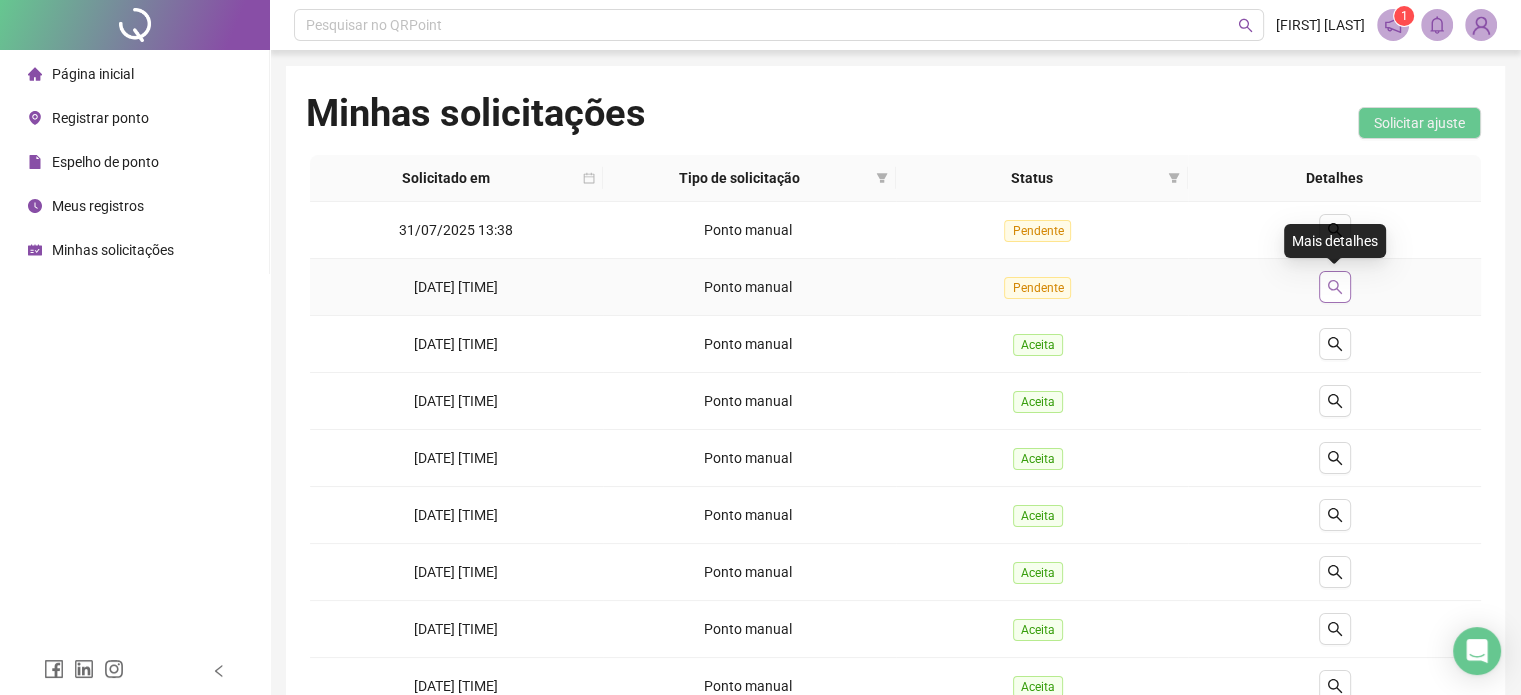 click 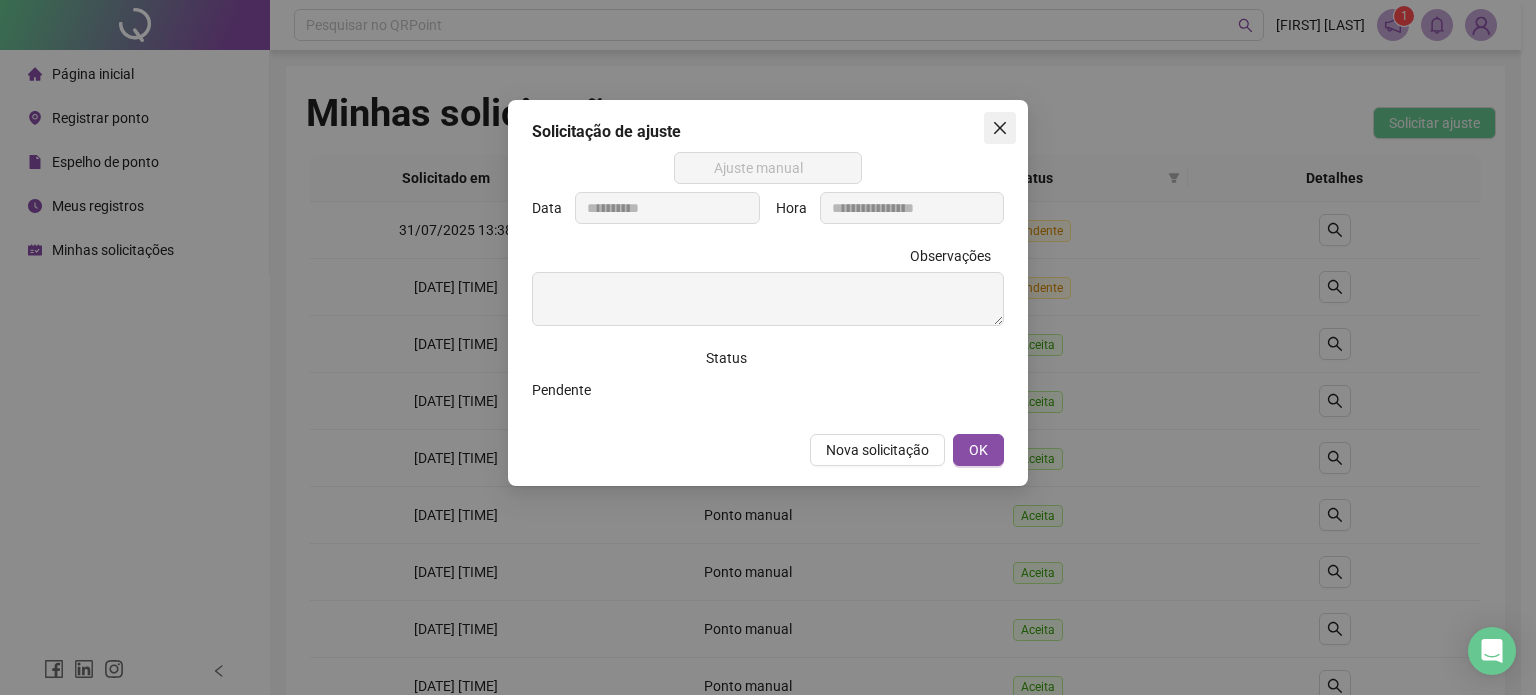 click at bounding box center (1000, 128) 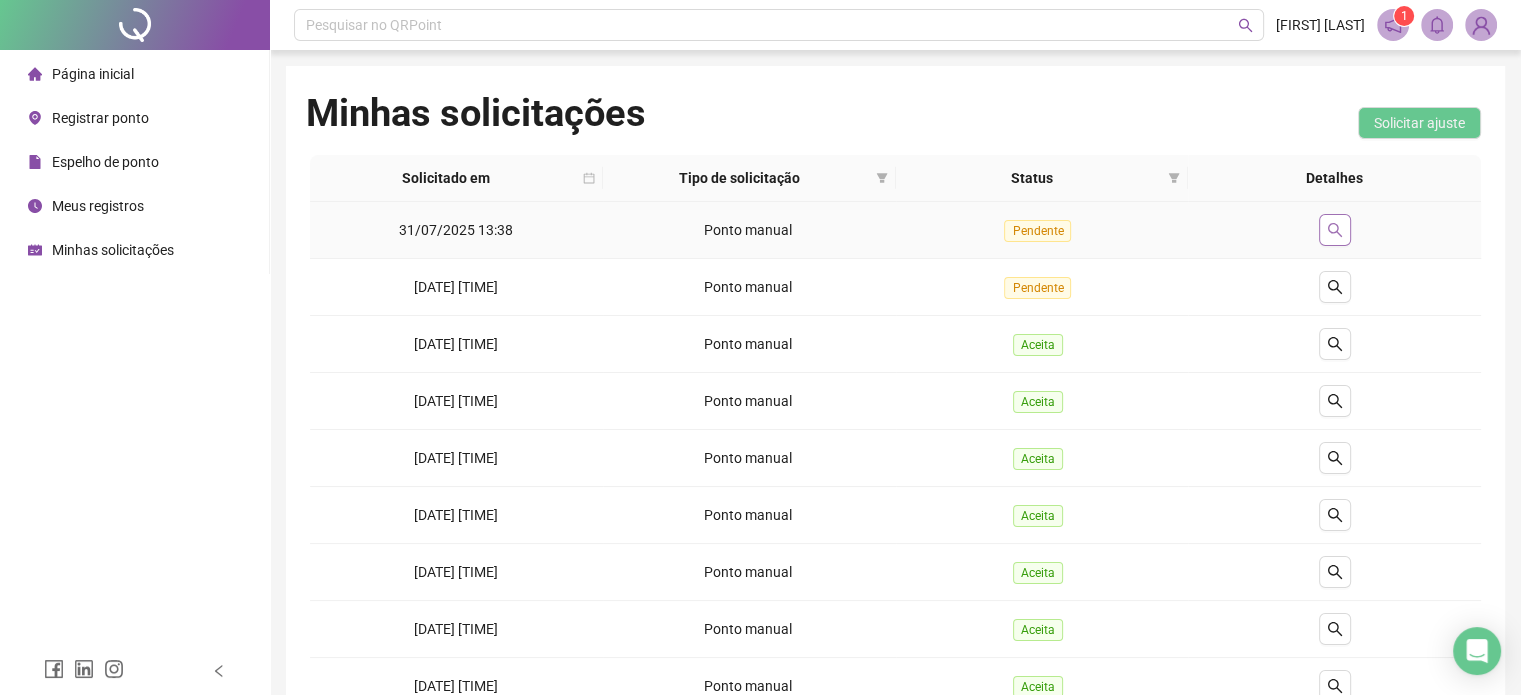 click 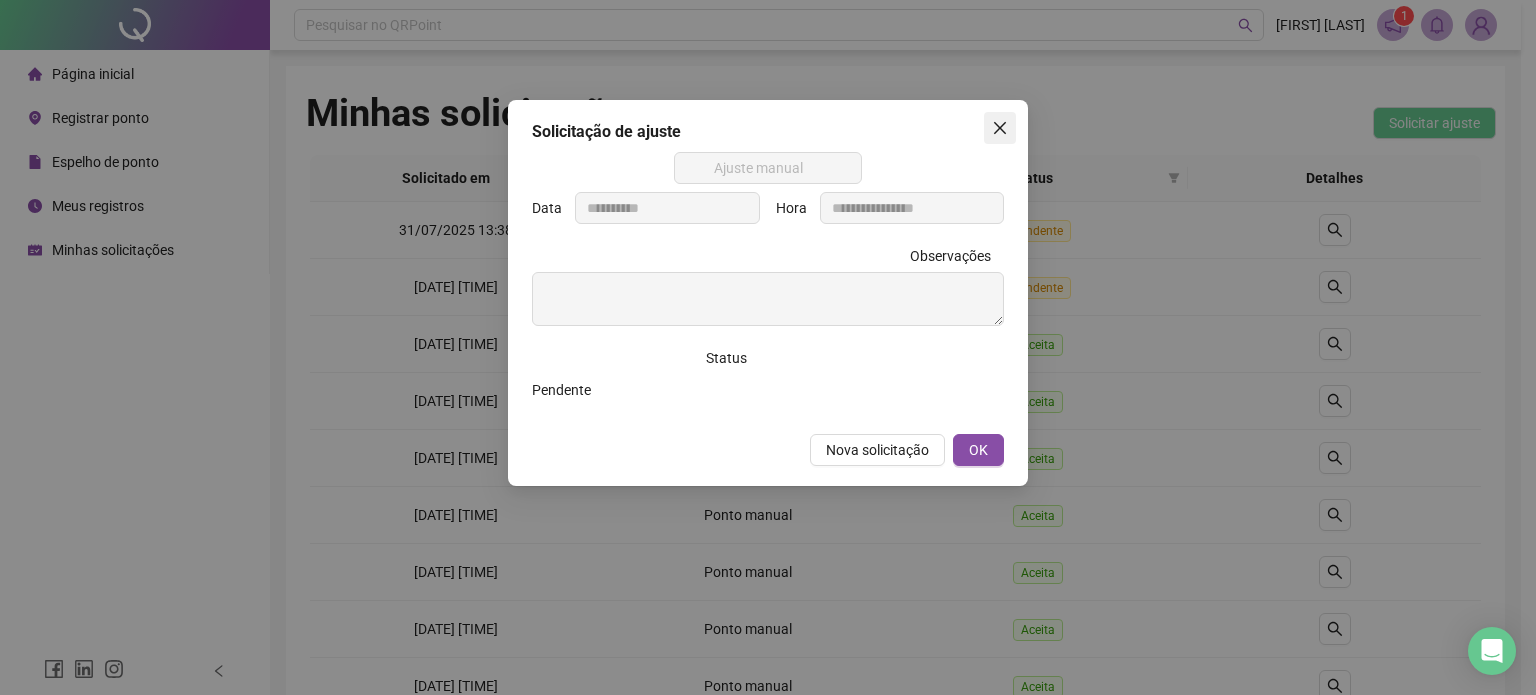 click 